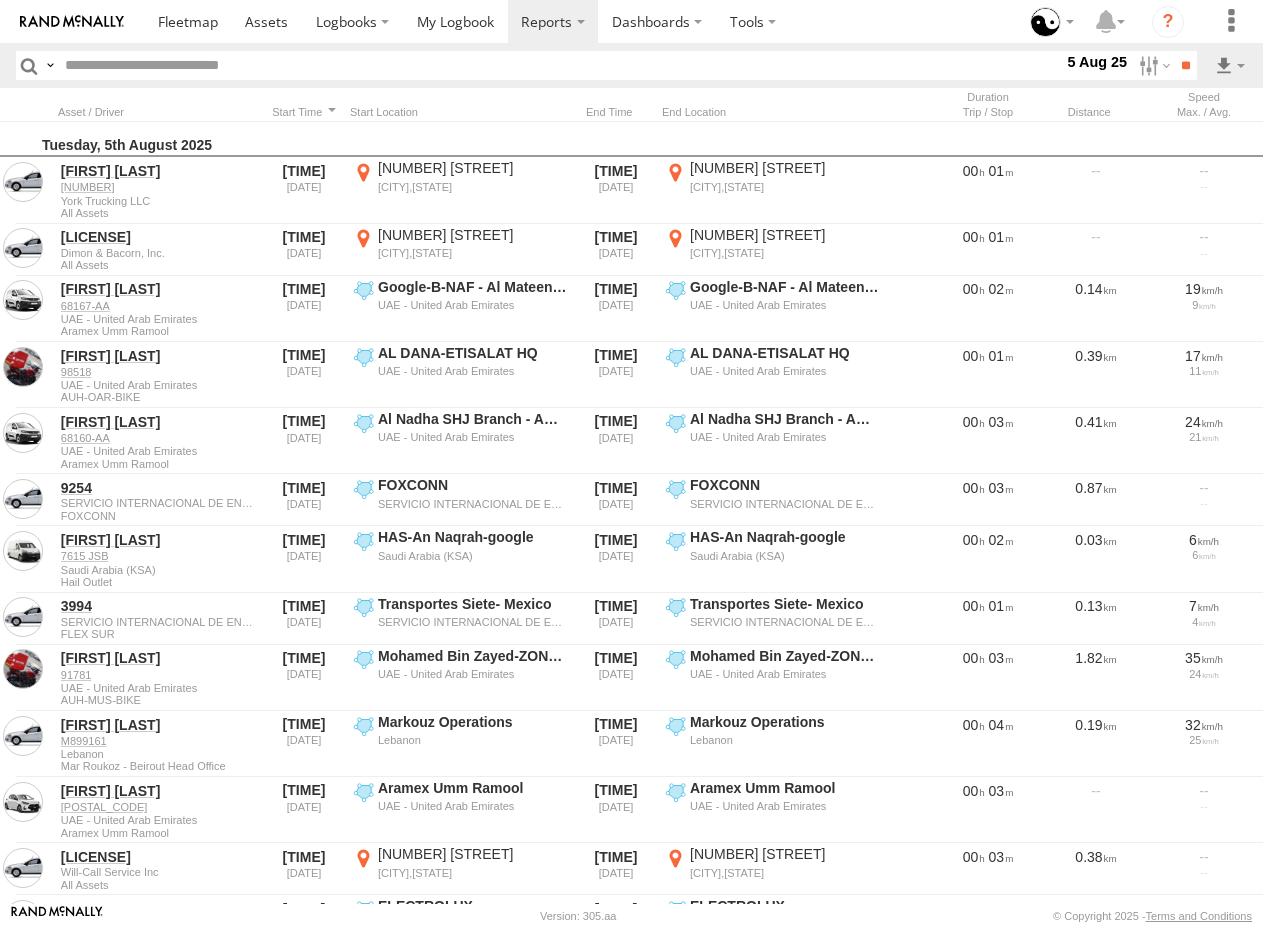 scroll, scrollTop: 0, scrollLeft: 0, axis: both 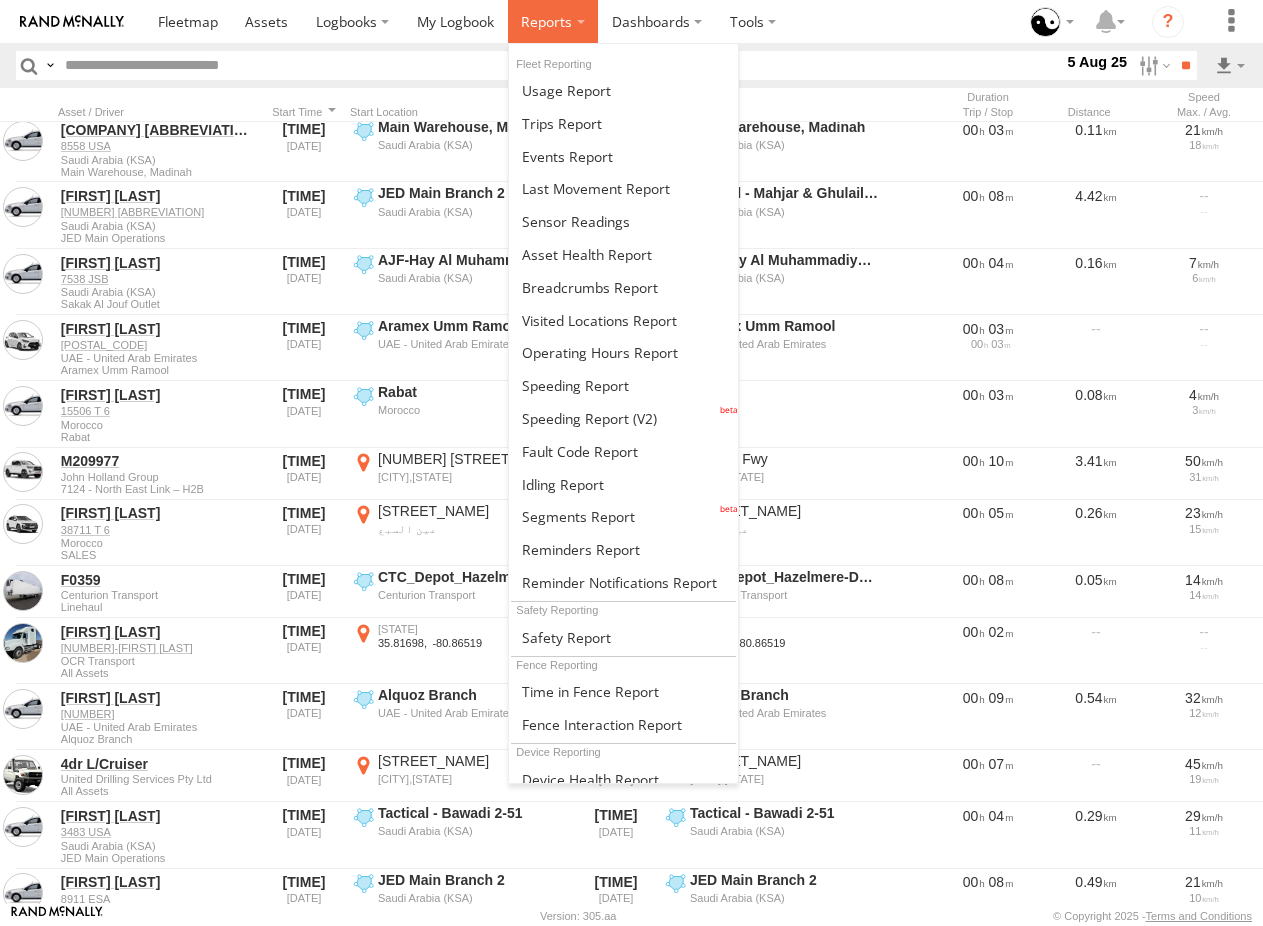 click at bounding box center [546, 21] 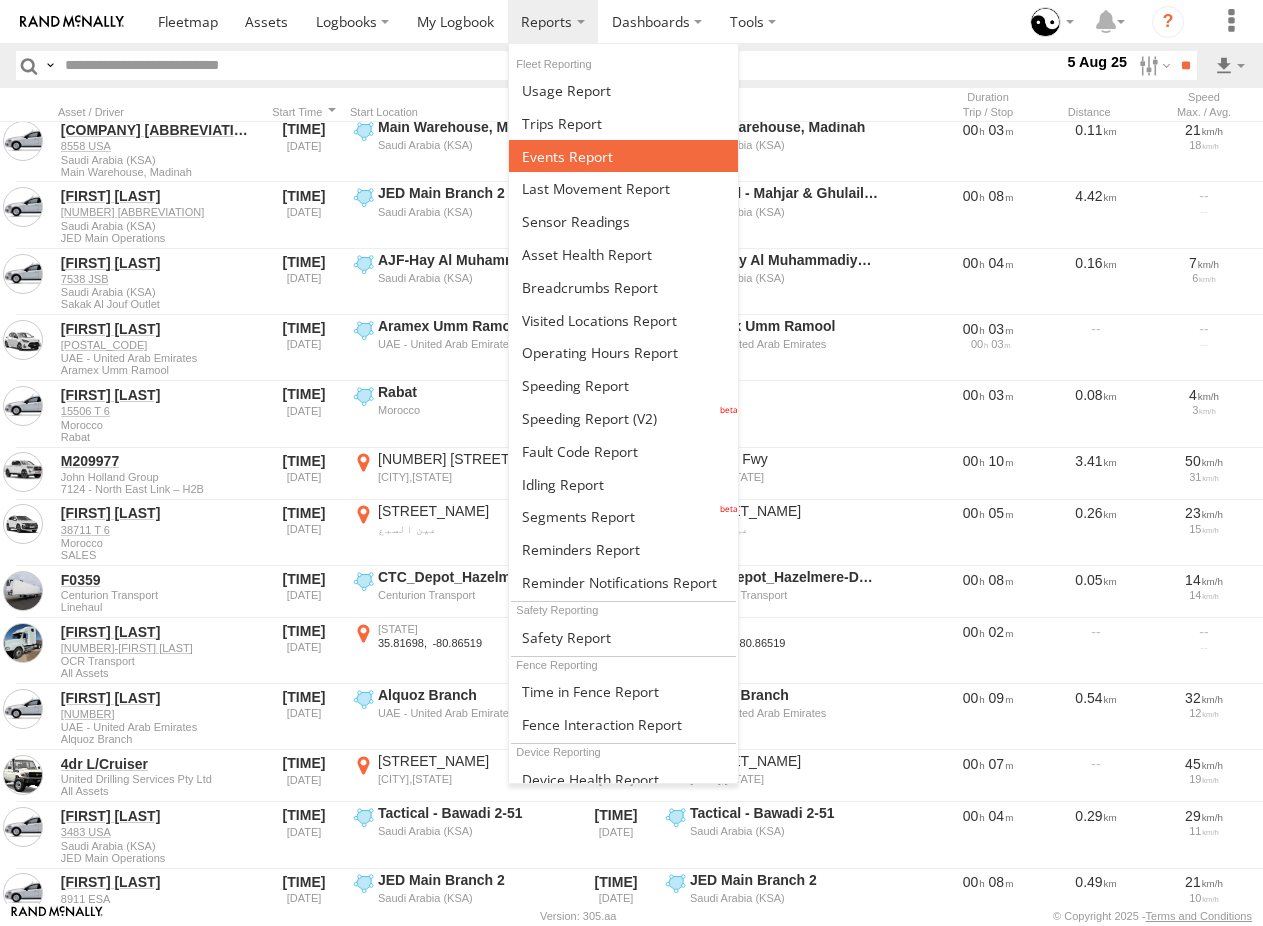 click at bounding box center (567, 156) 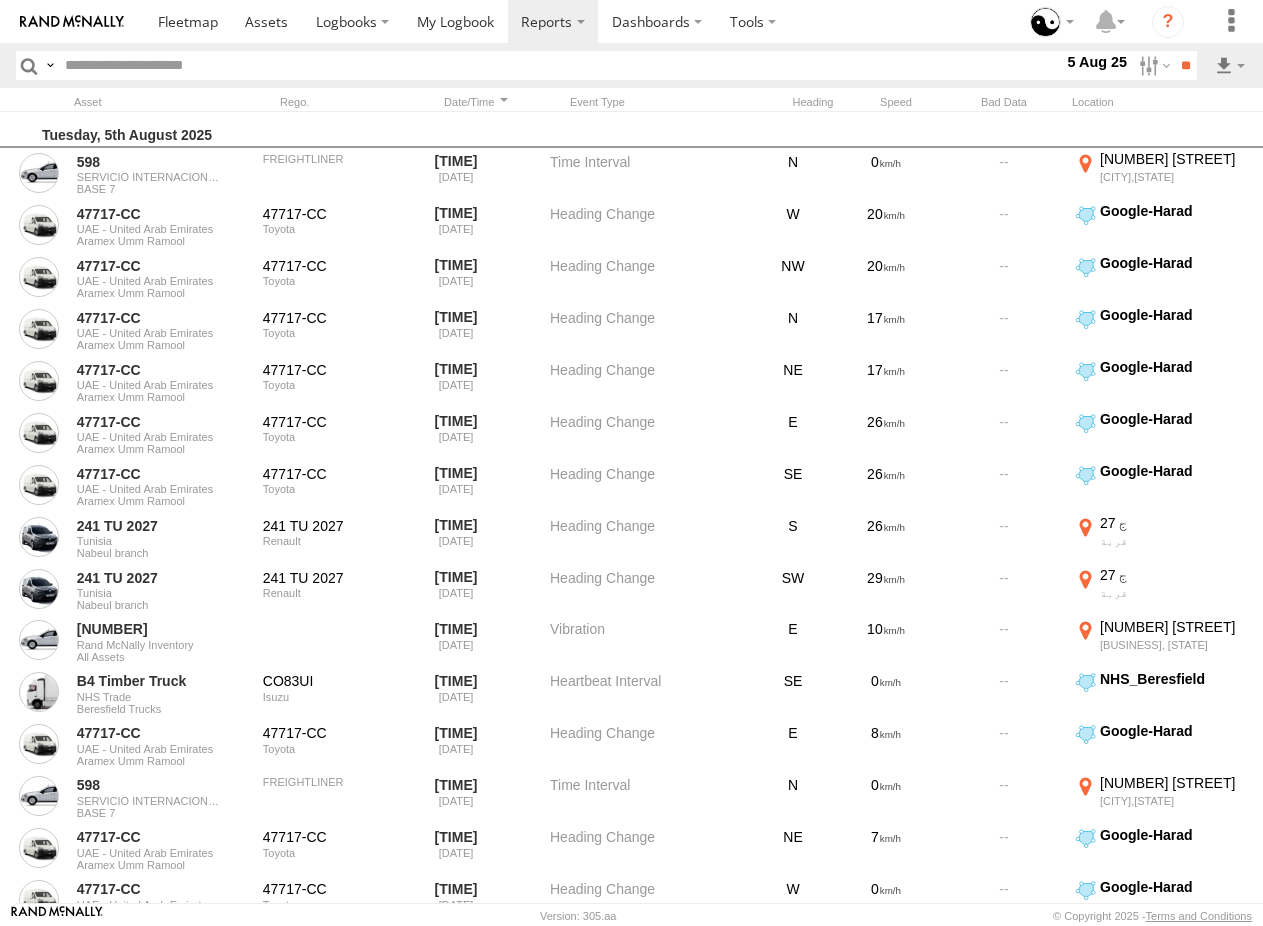 scroll, scrollTop: 0, scrollLeft: 0, axis: both 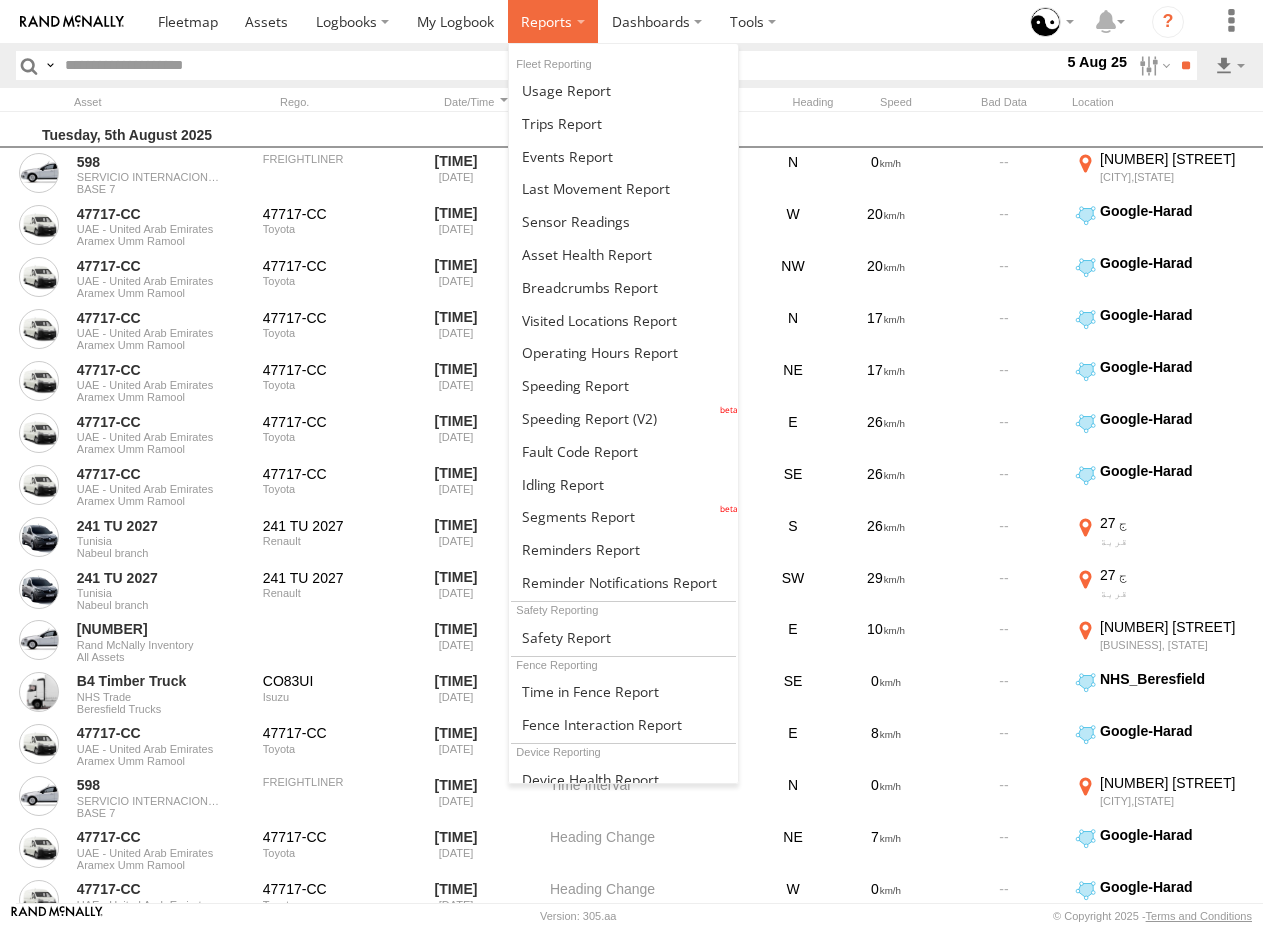 click at bounding box center (546, 21) 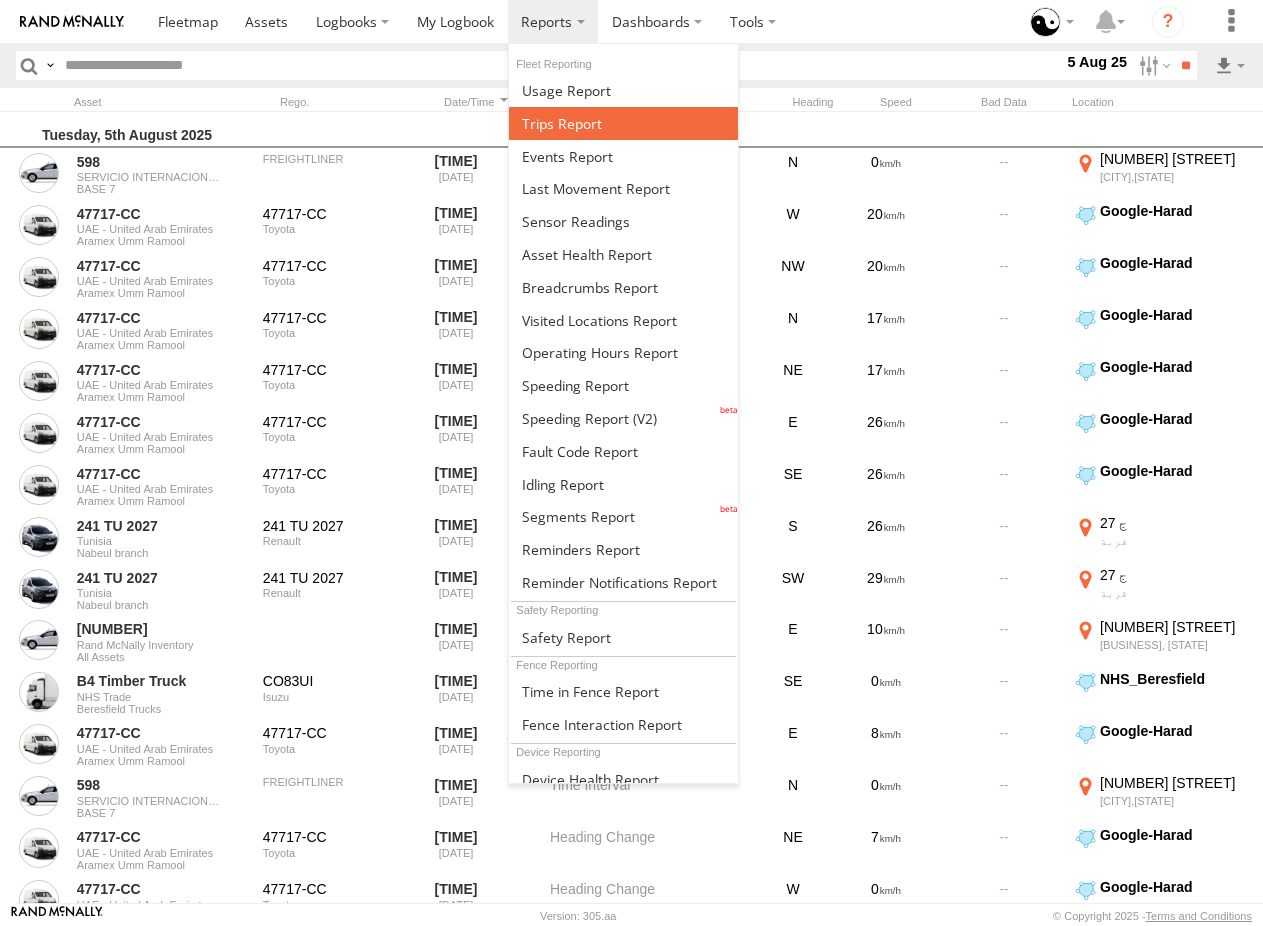 click at bounding box center [562, 123] 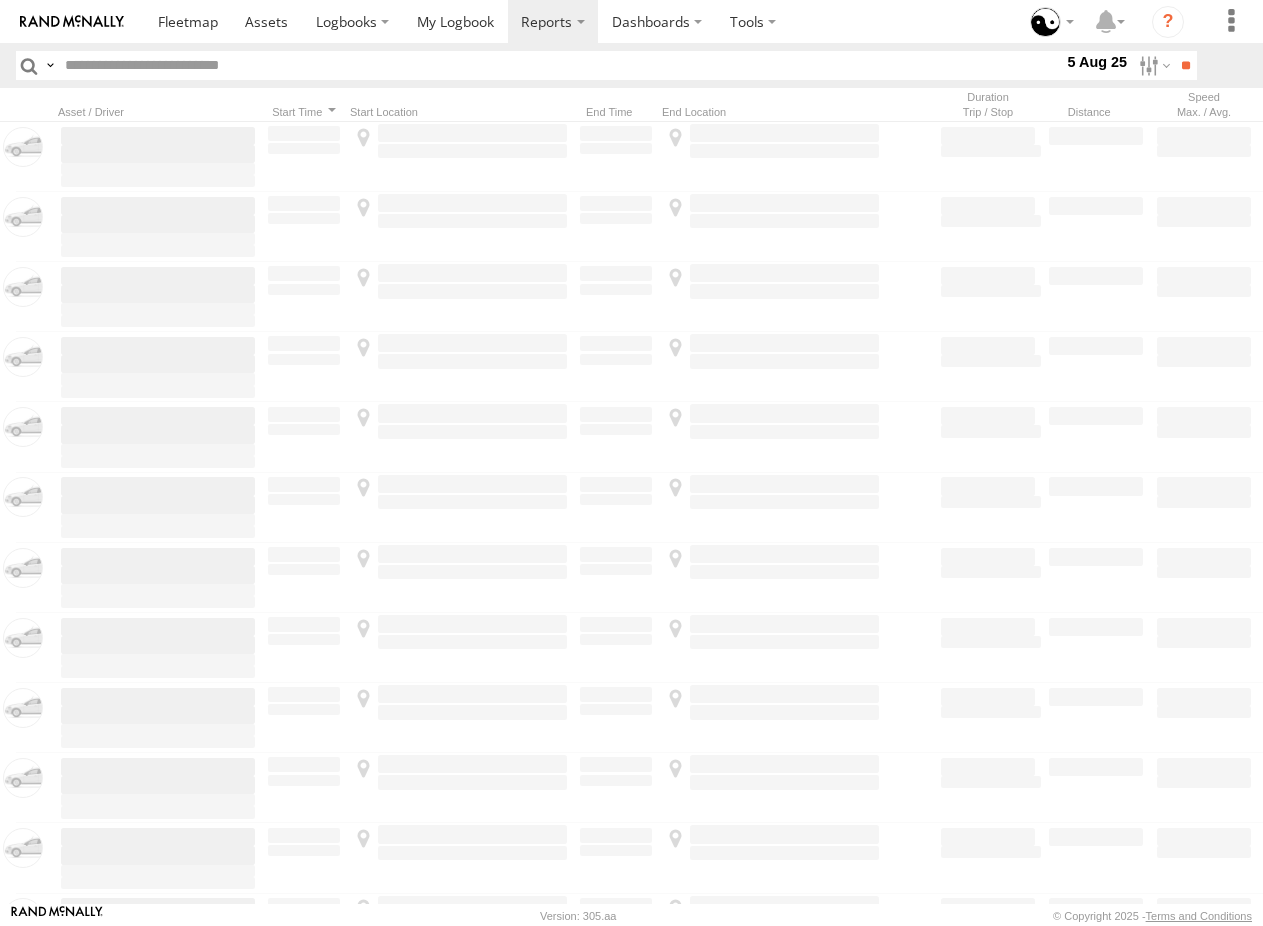 scroll, scrollTop: 0, scrollLeft: 0, axis: both 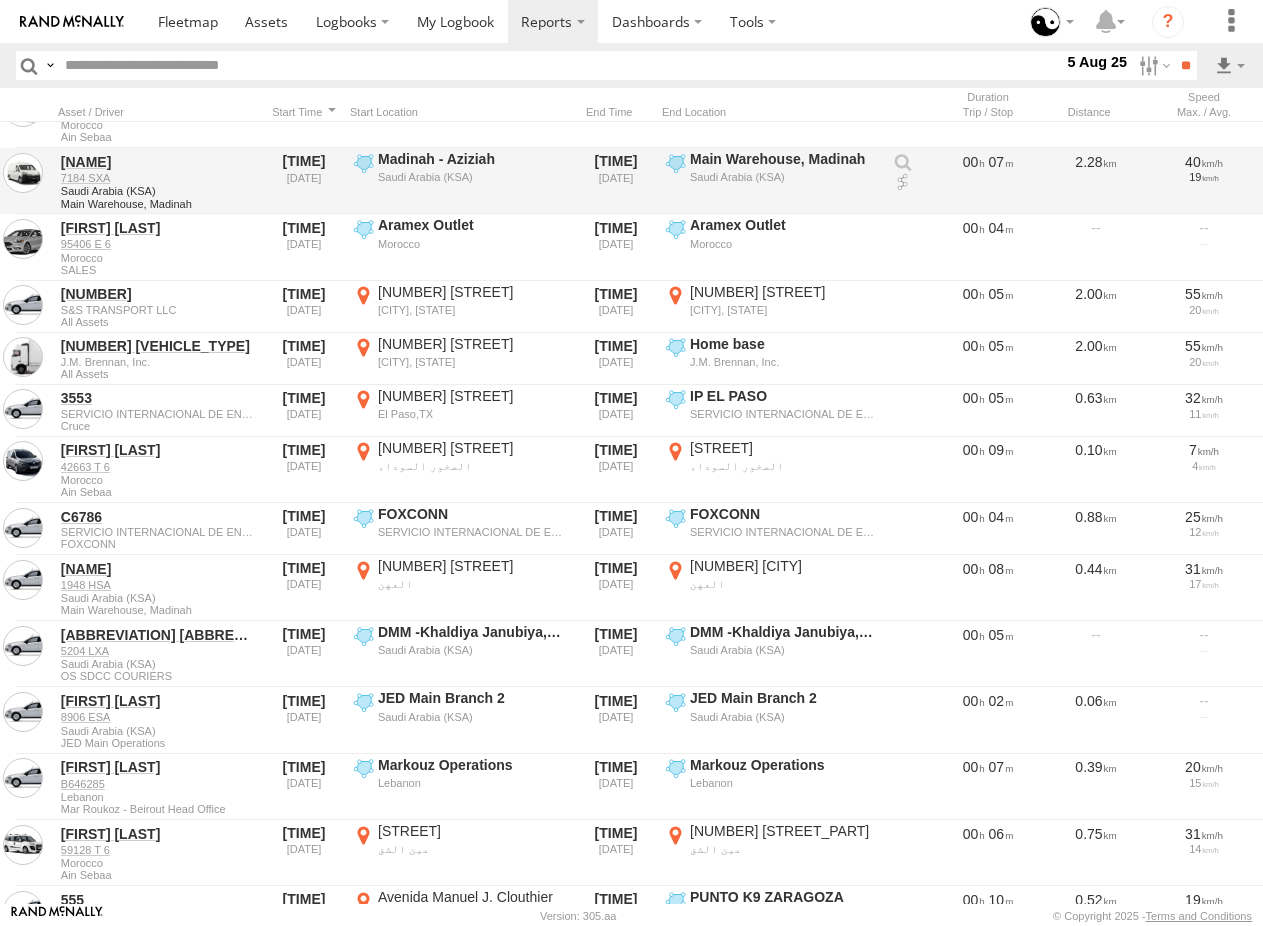 click on "Main Warehouse, Madinah
Saudi Arabia (KSA)
24.39863 39.49164" at bounding box center (772, 181) 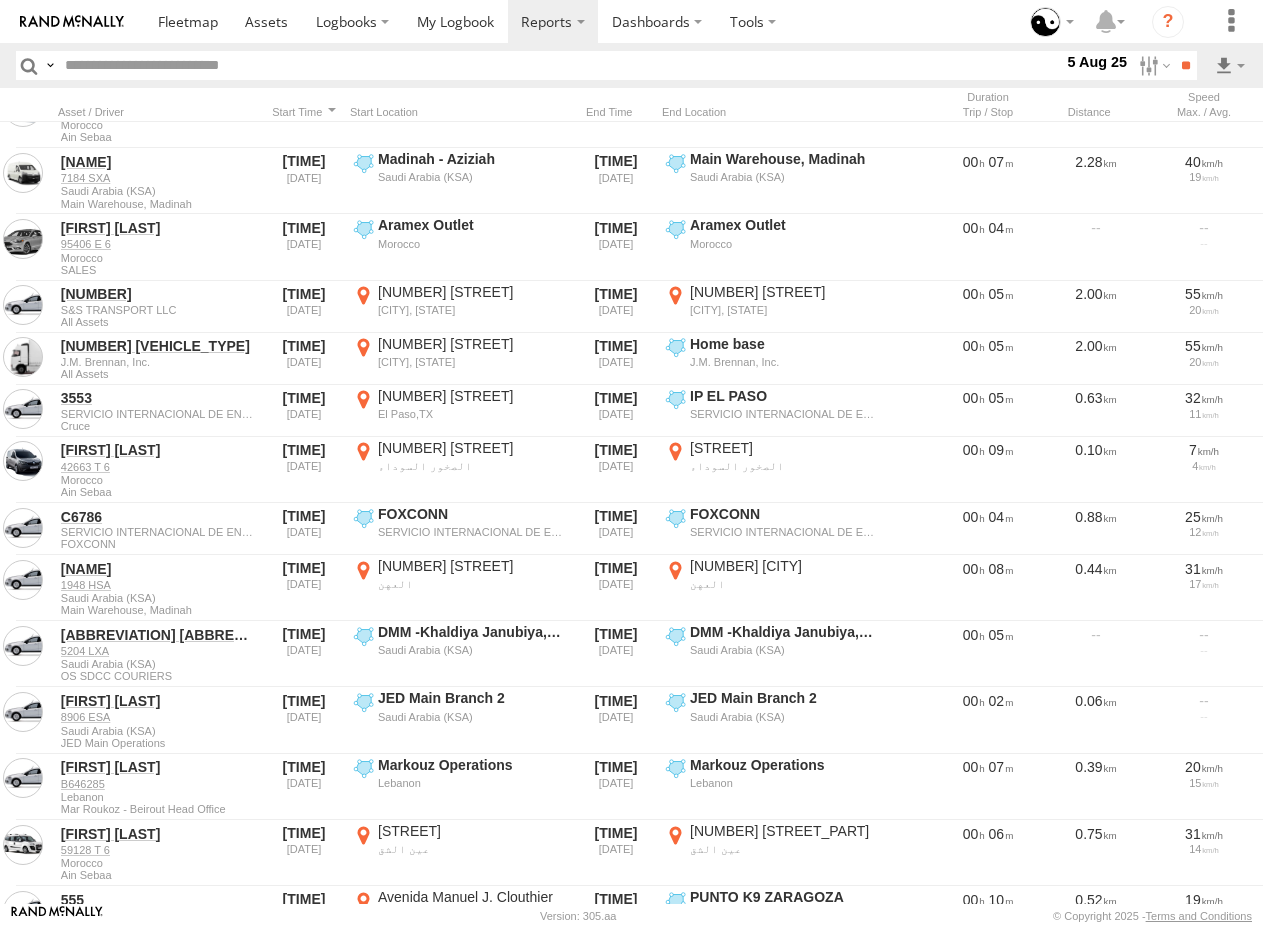 click on "×" at bounding box center [0, 0] 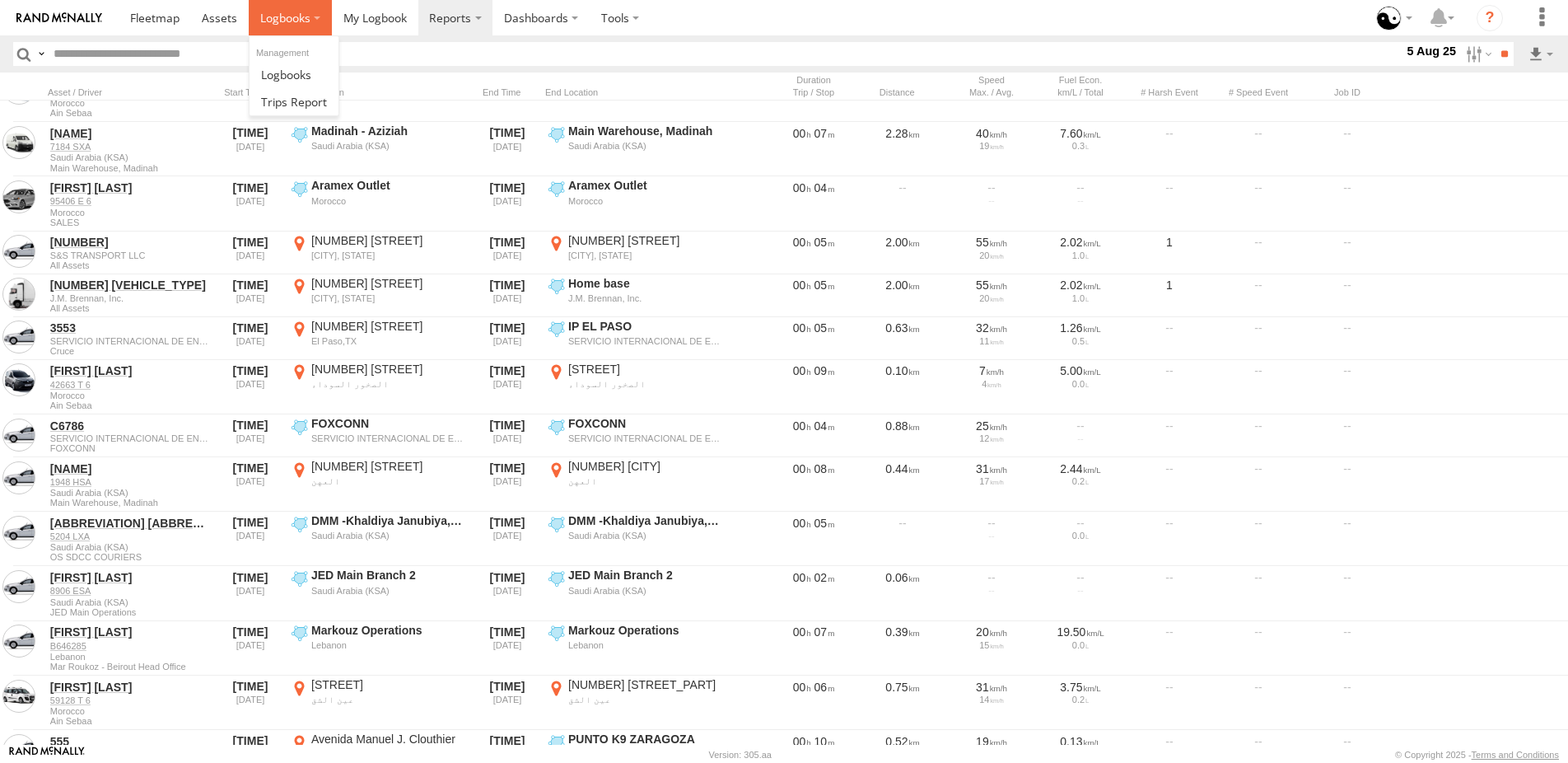 click at bounding box center [285, 17] 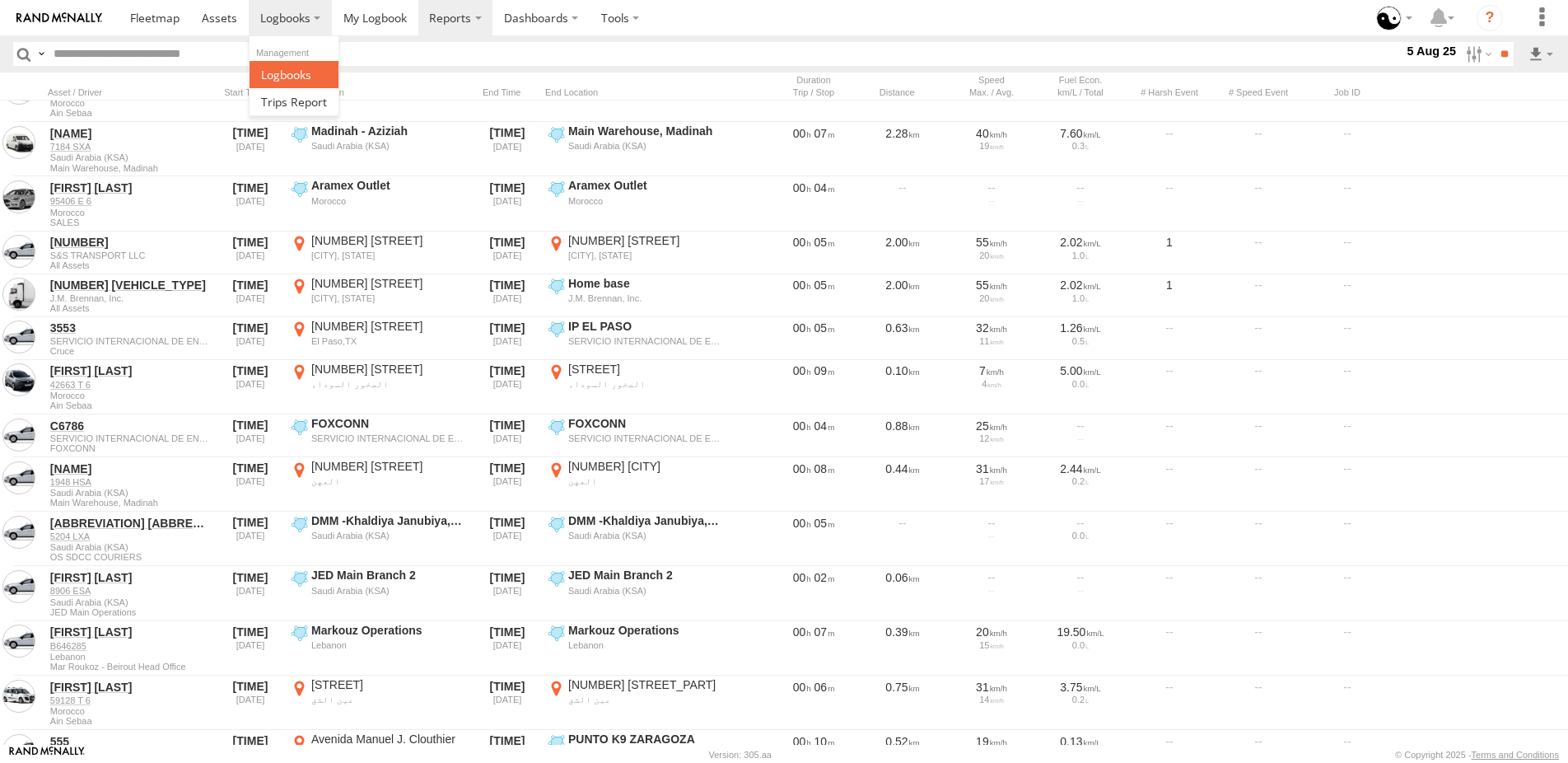 click at bounding box center (286, 74) 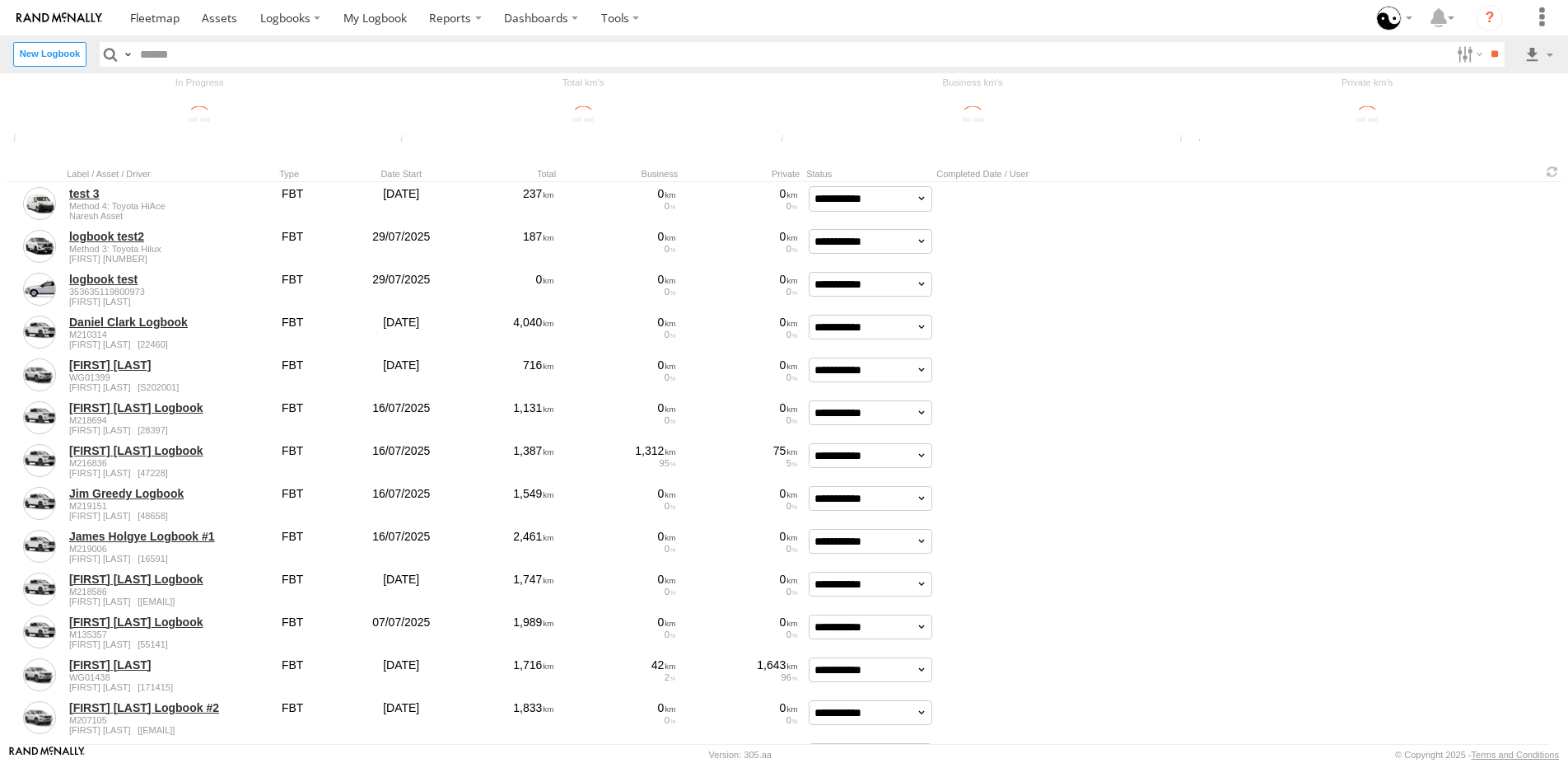 scroll, scrollTop: 0, scrollLeft: 0, axis: both 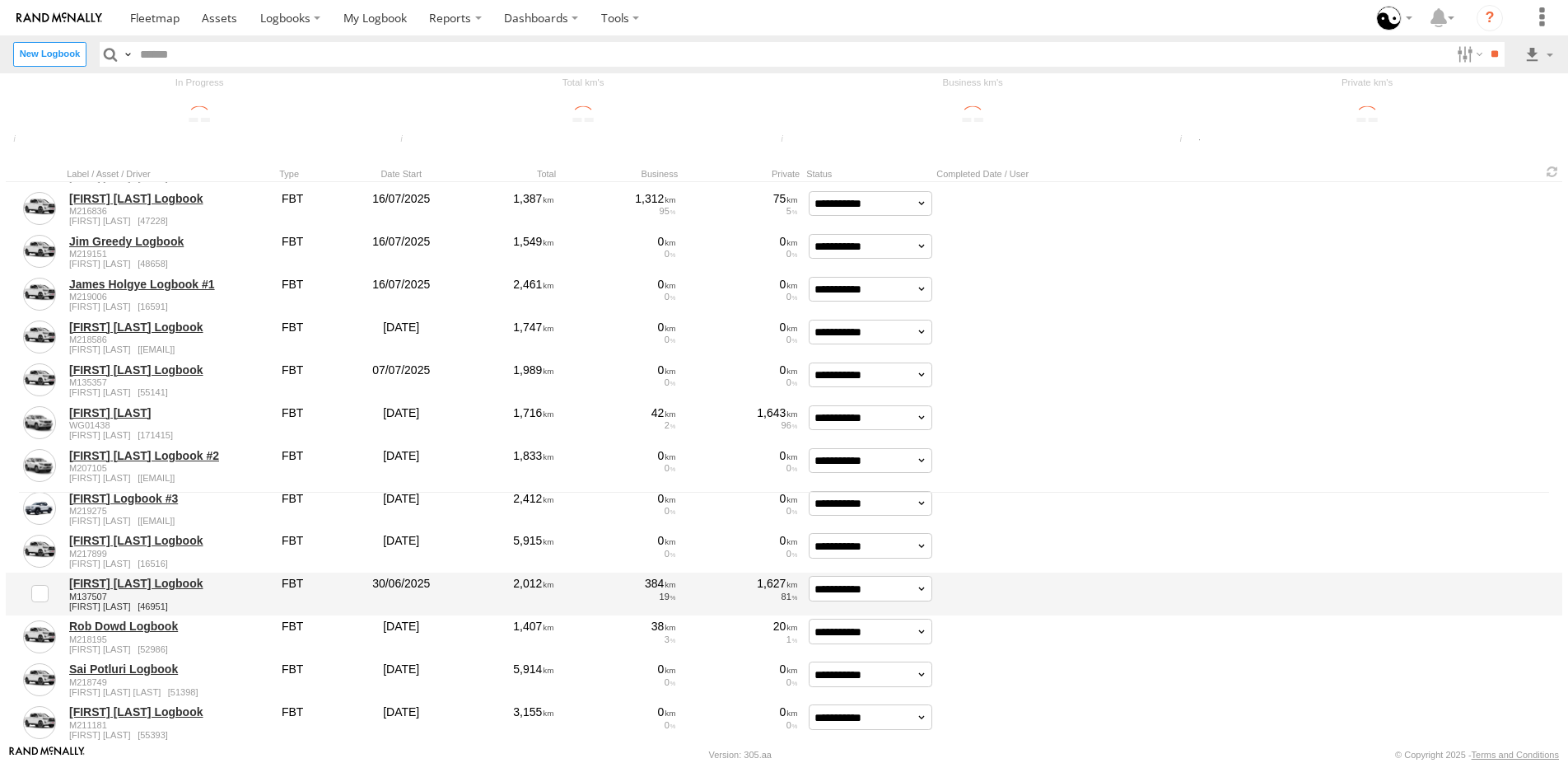 click on "Brad Page Logbook" at bounding box center (170, 583) 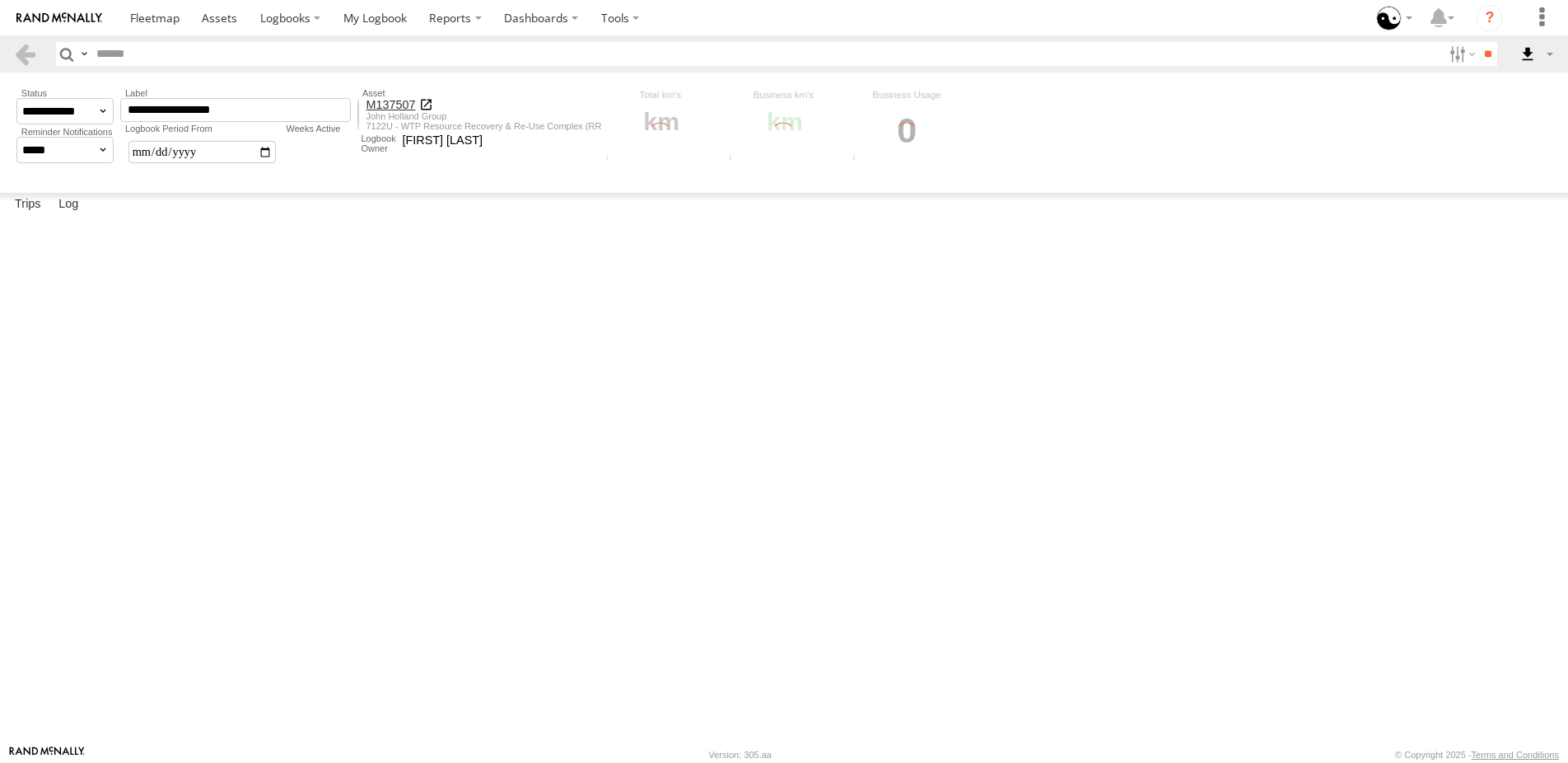 scroll, scrollTop: 0, scrollLeft: 0, axis: both 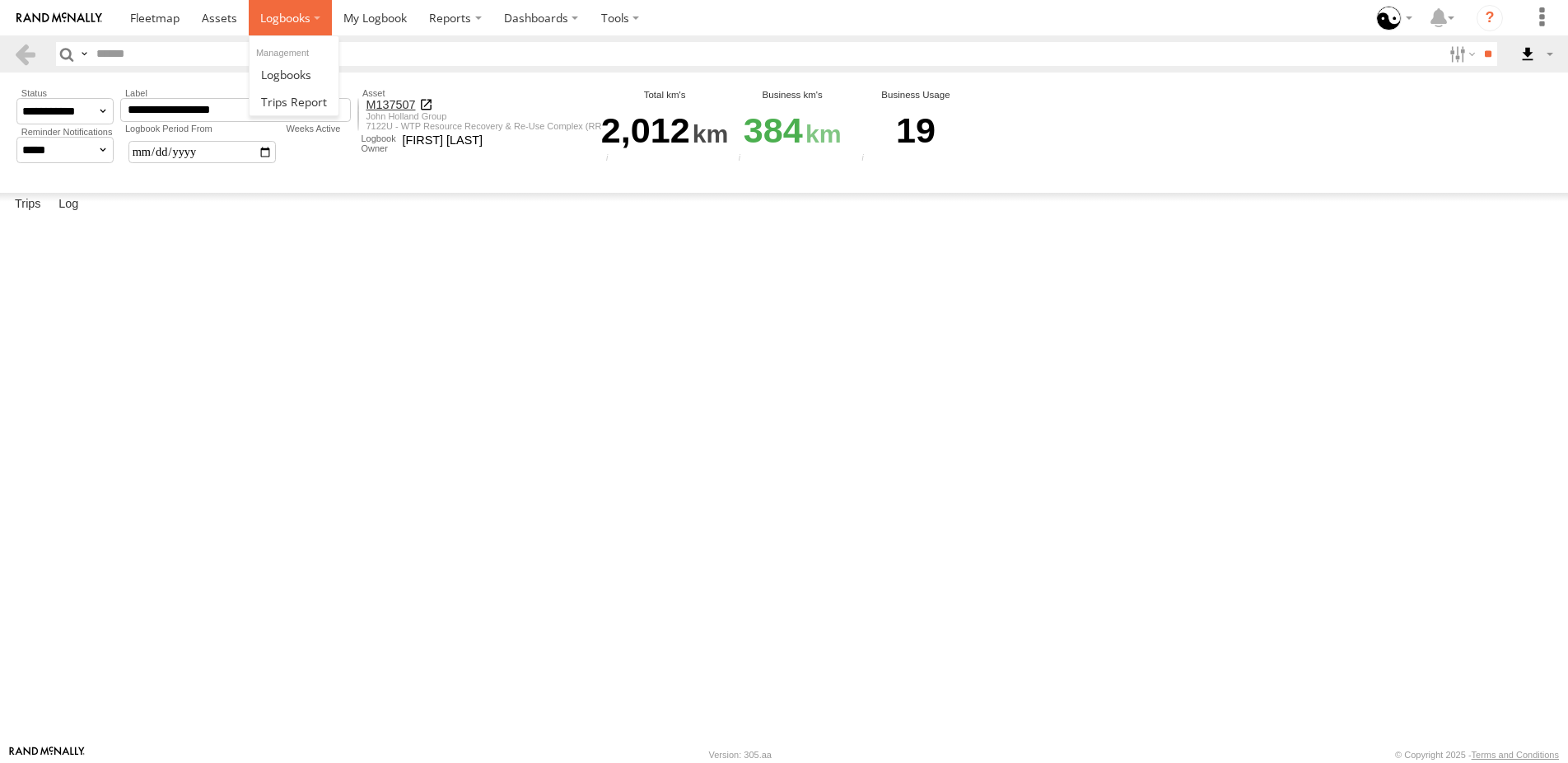 click at bounding box center (285, 17) 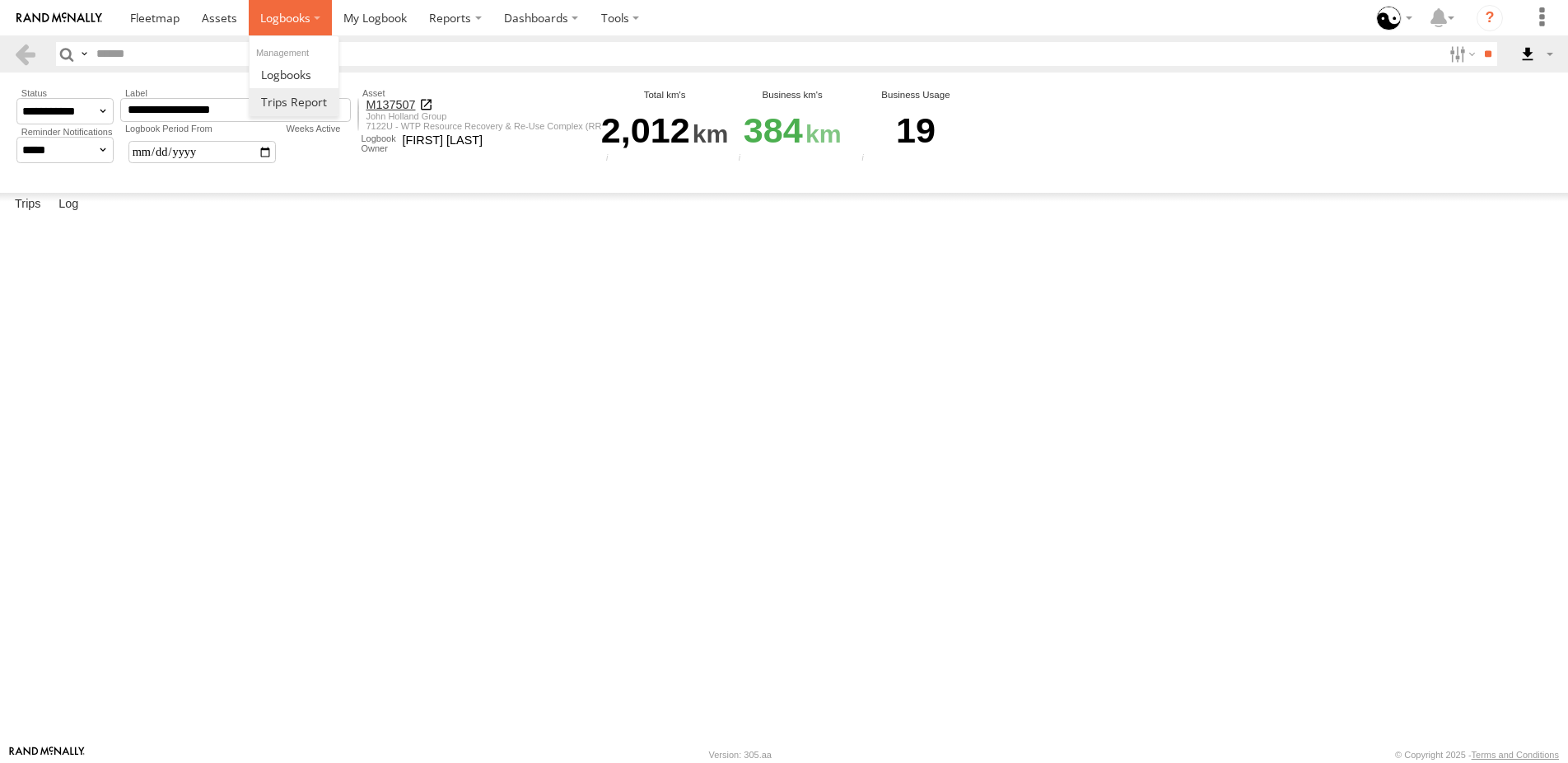 type 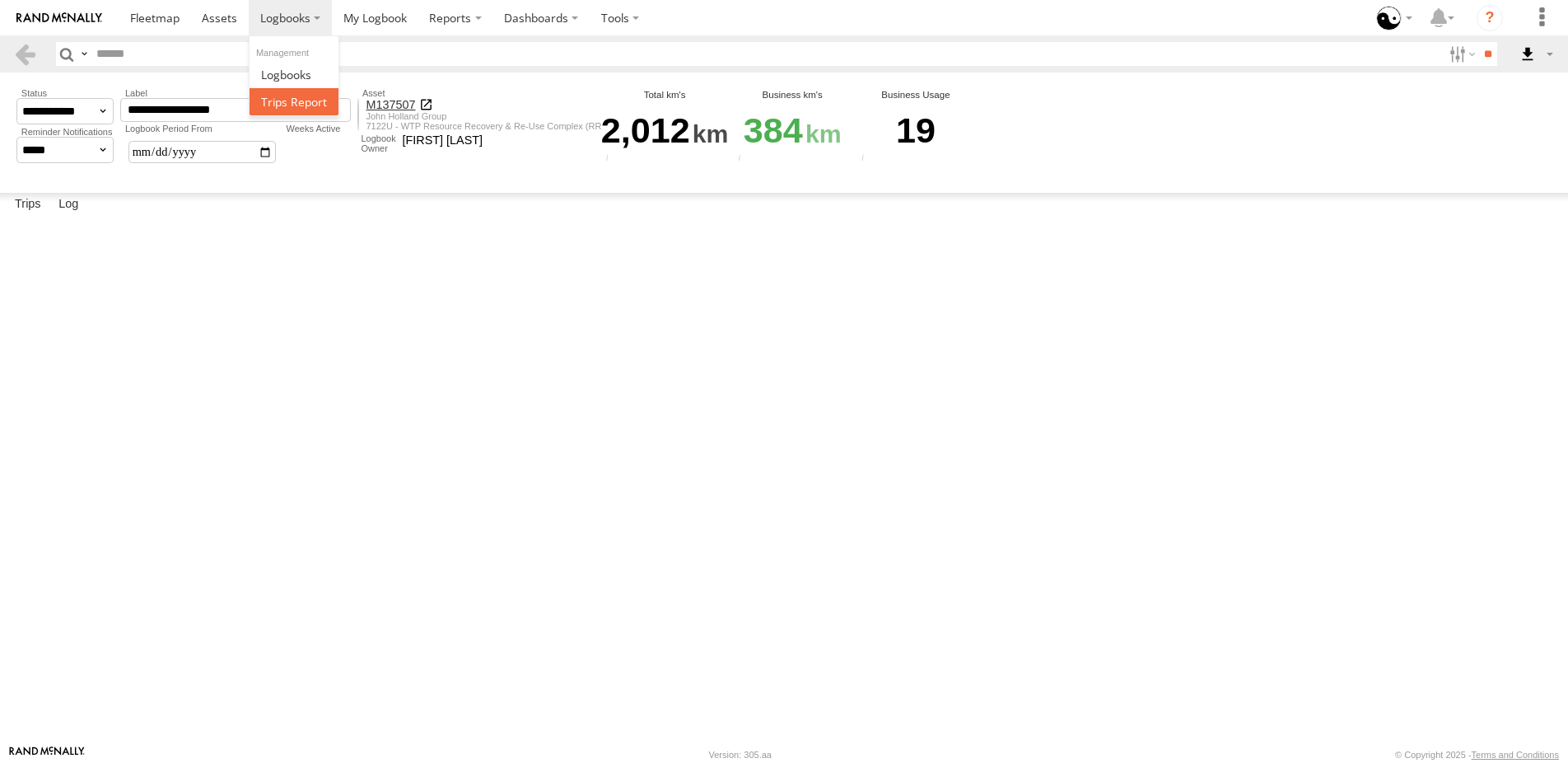click at bounding box center (294, 101) 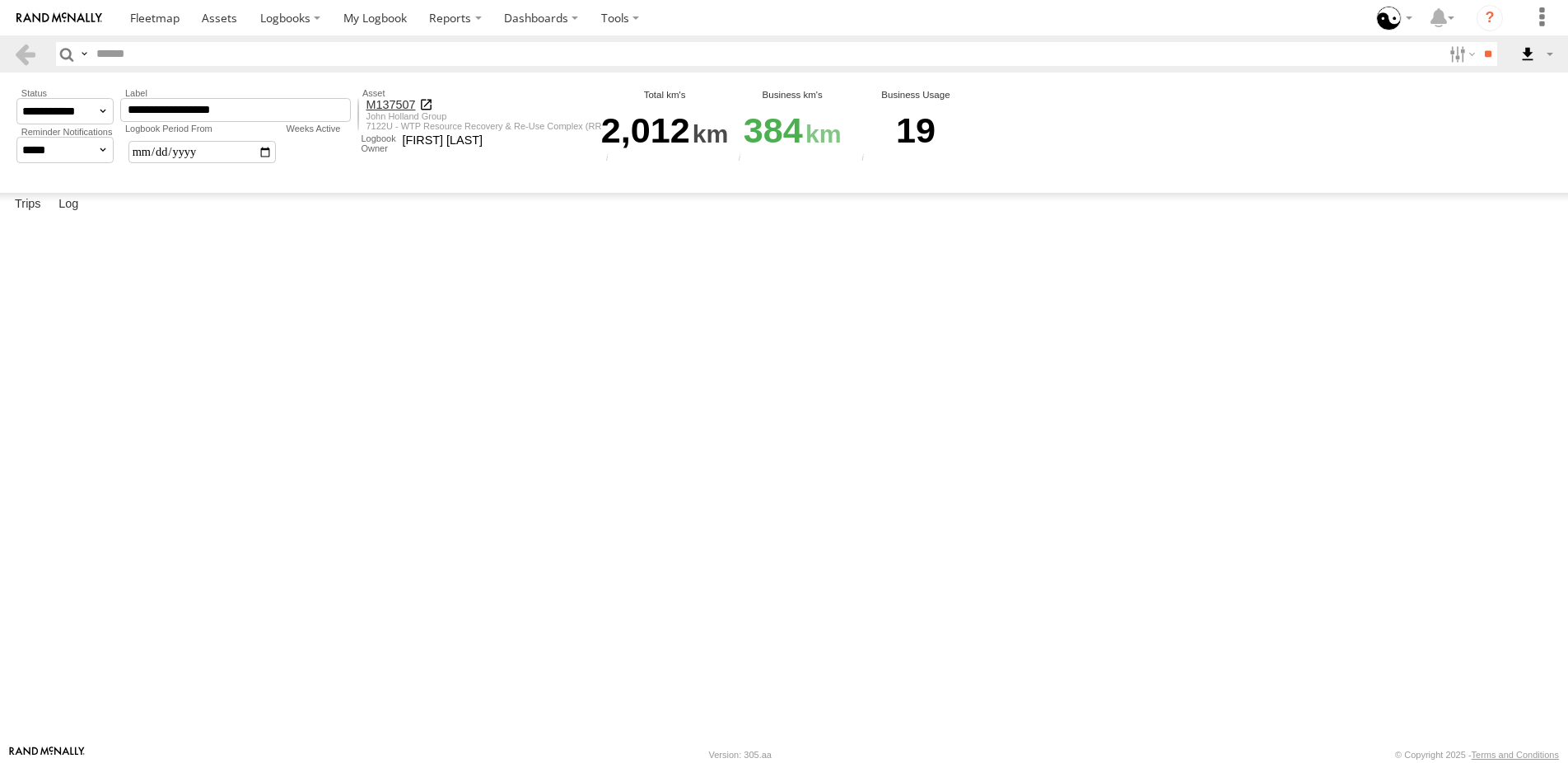 scroll, scrollTop: 658, scrollLeft: 0, axis: vertical 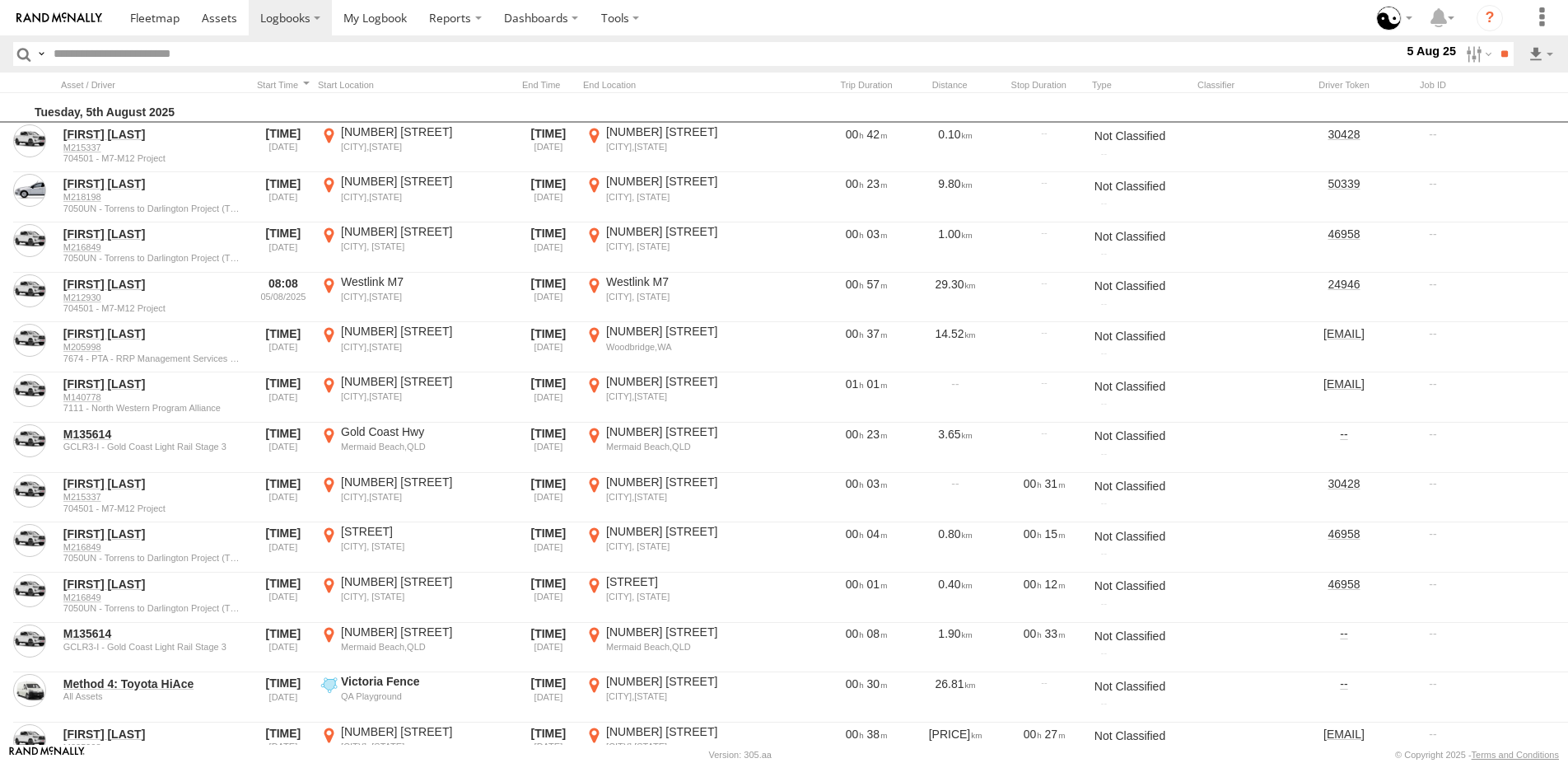 click at bounding box center [41, 54] 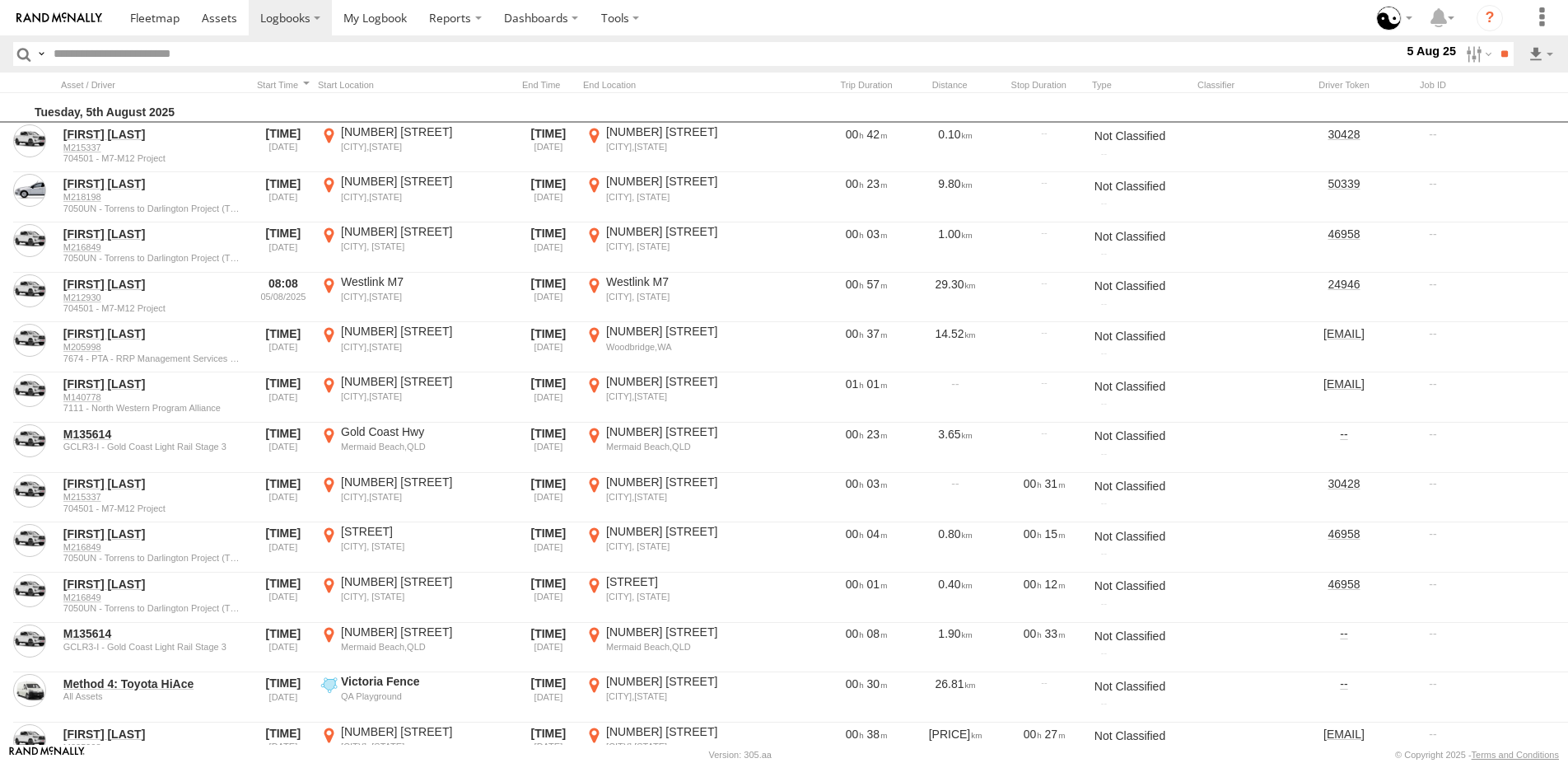 click on "Asset ID" at bounding box center [0, 0] 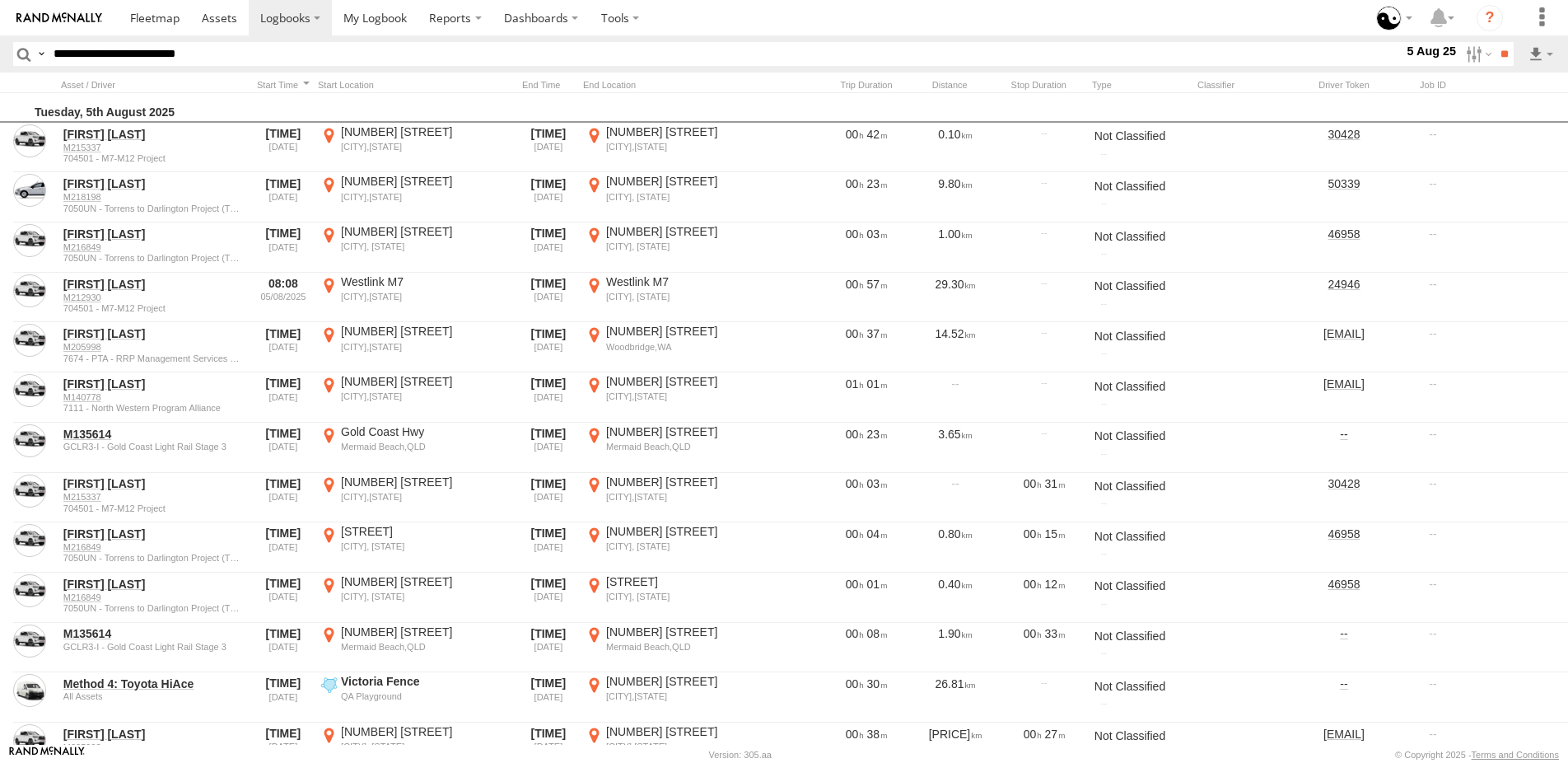 type on "**********" 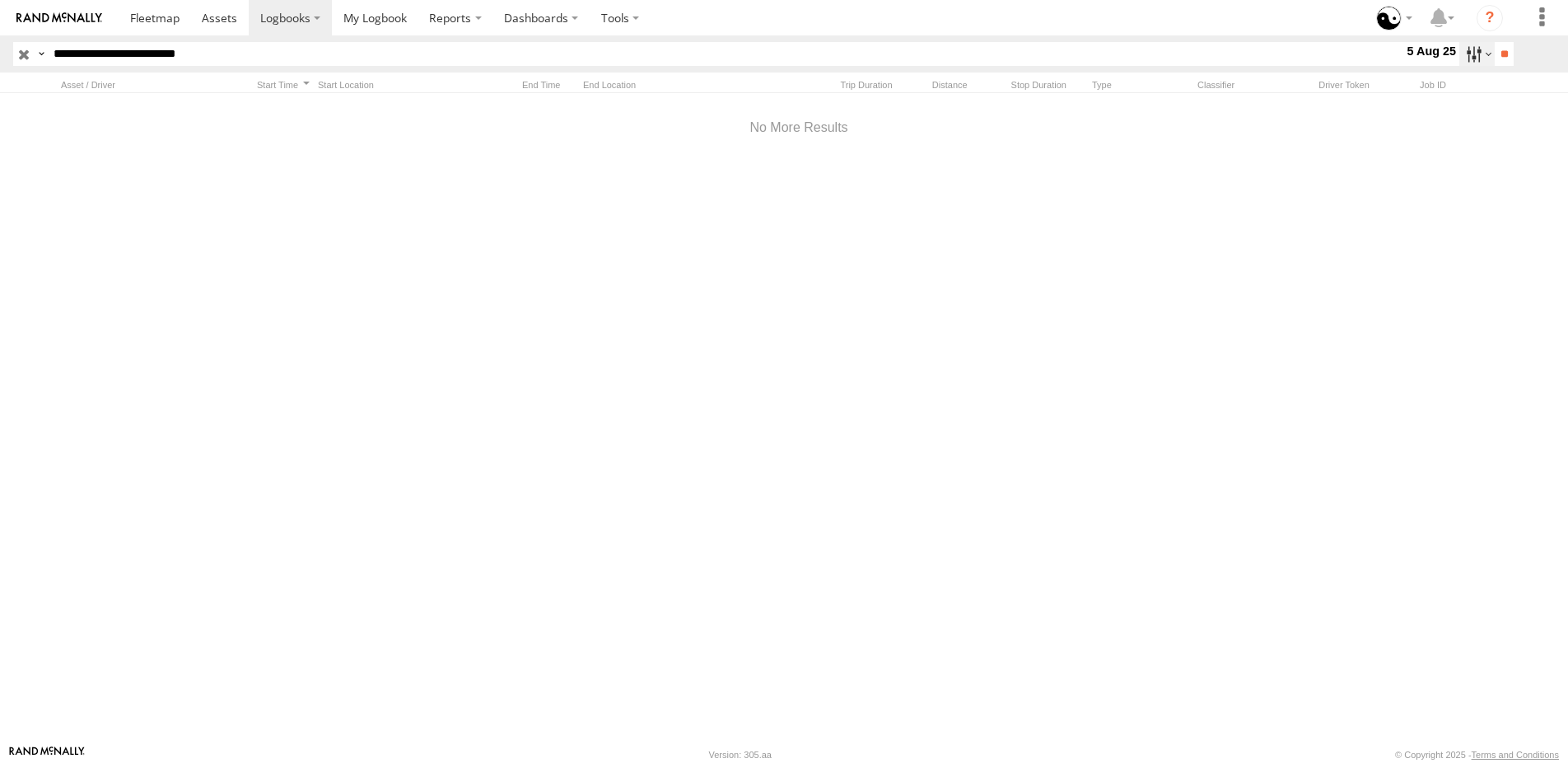 click at bounding box center (1477, 54) 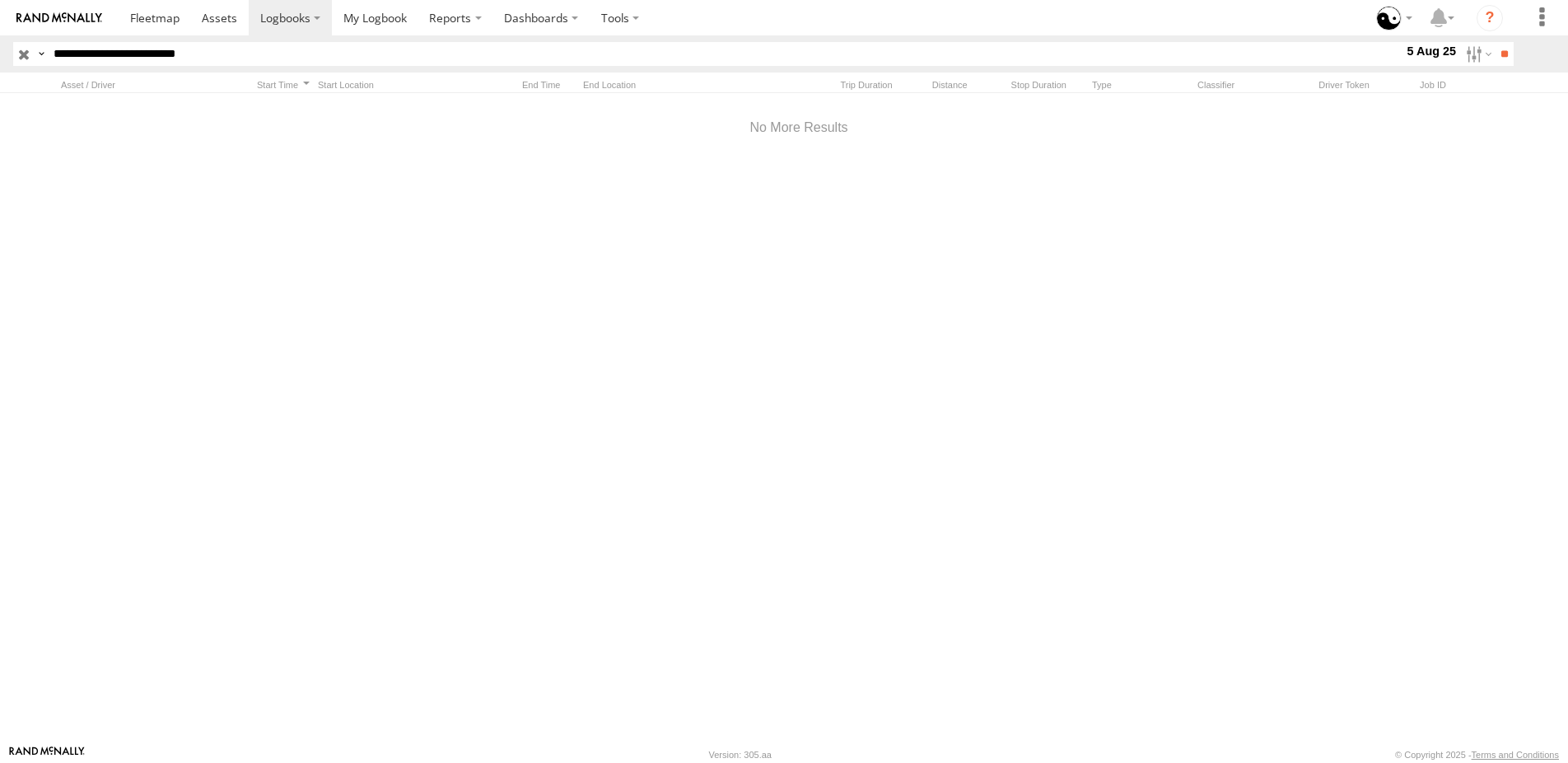 click at bounding box center [0, 0] 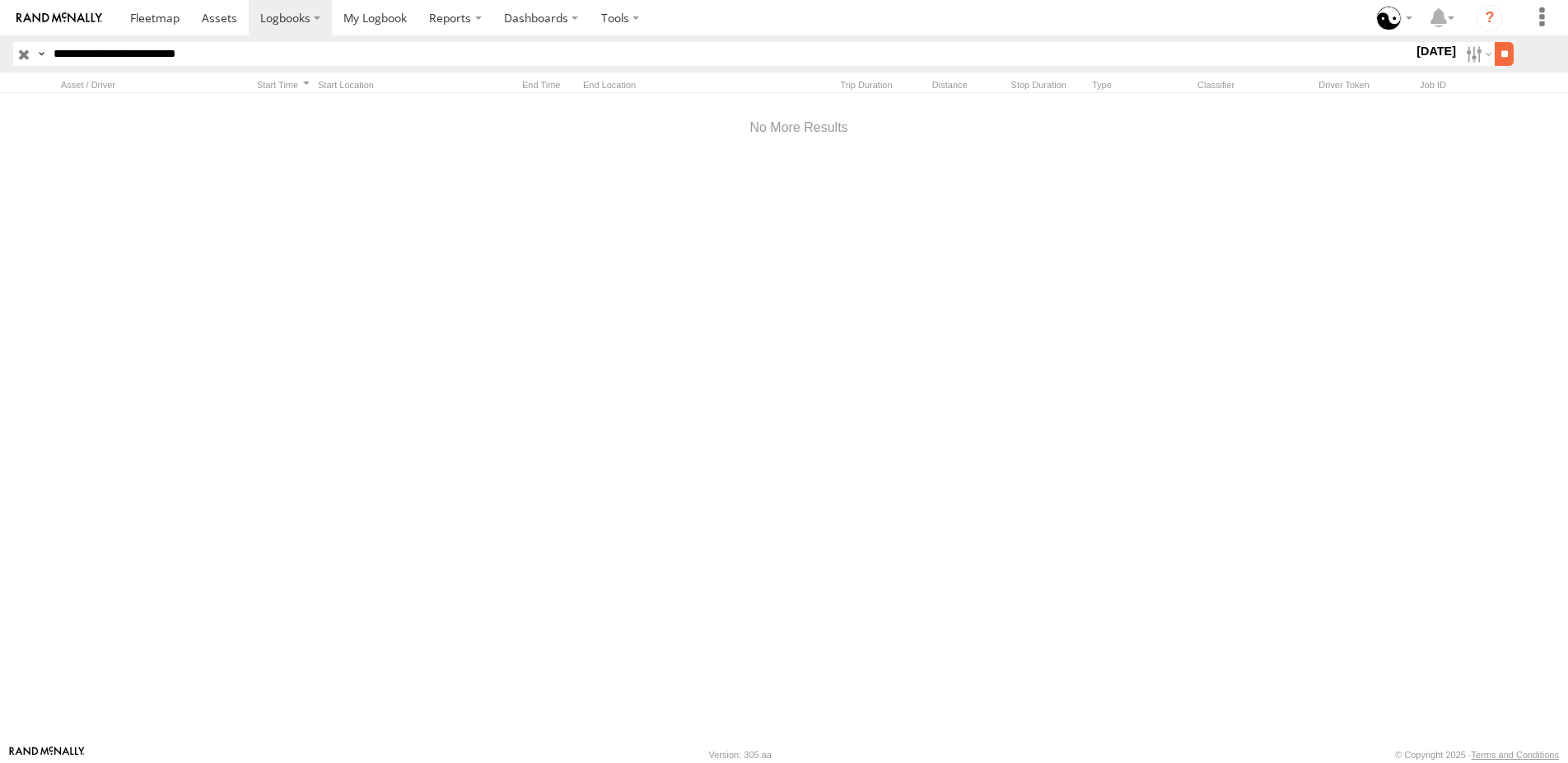 click on "**" at bounding box center (1504, 54) 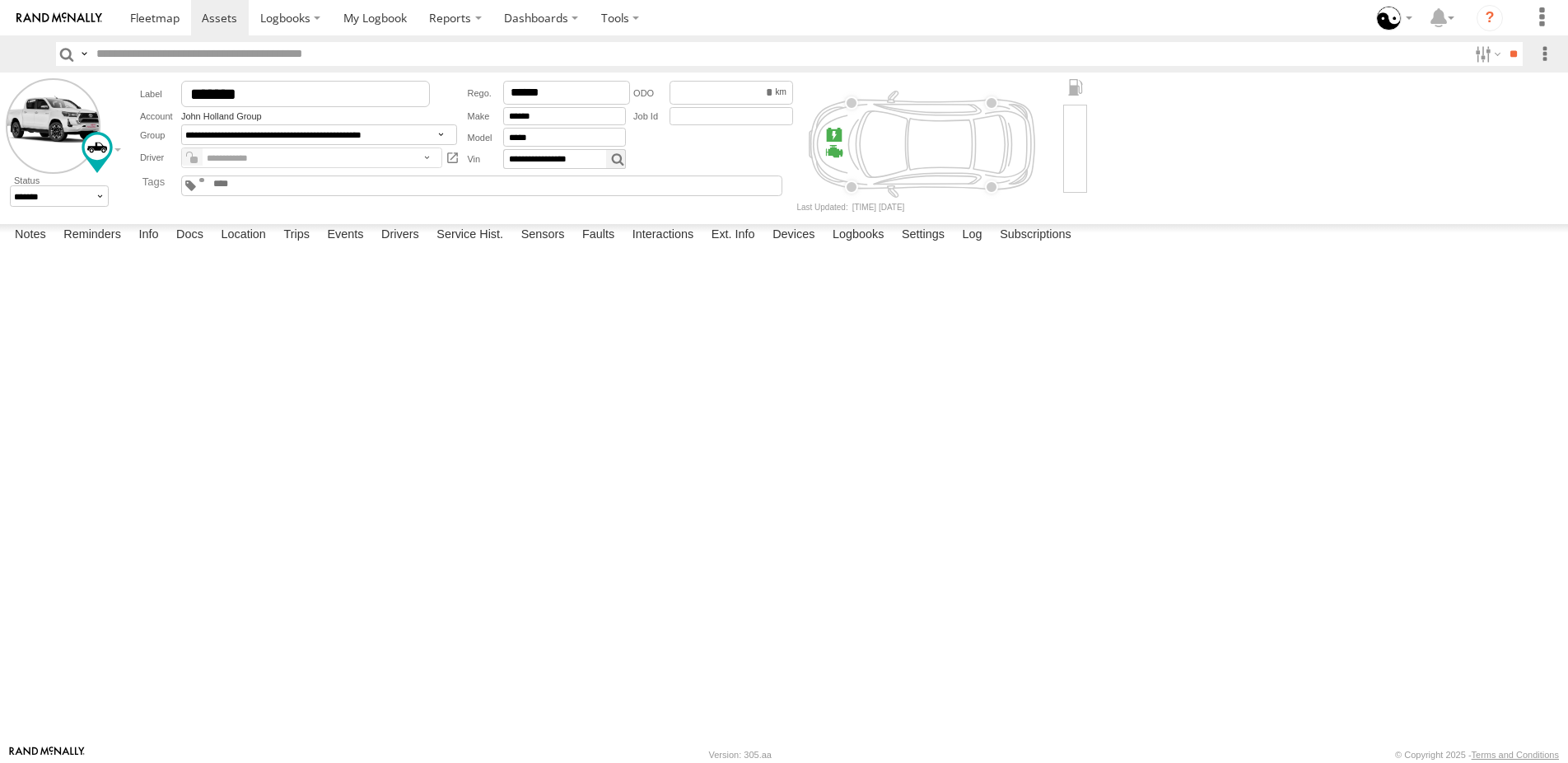 scroll, scrollTop: 0, scrollLeft: 0, axis: both 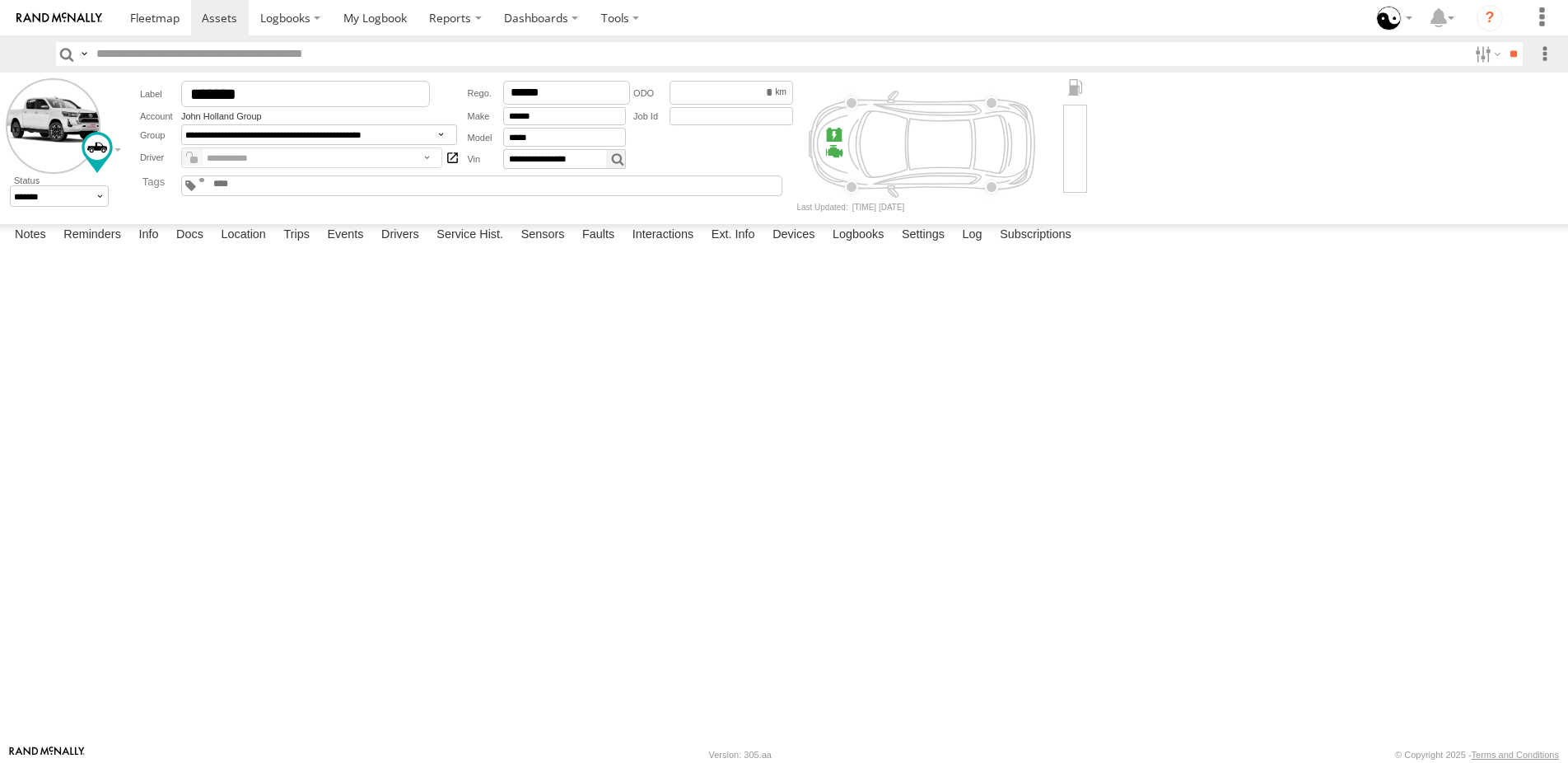 click at bounding box center [453, 157] 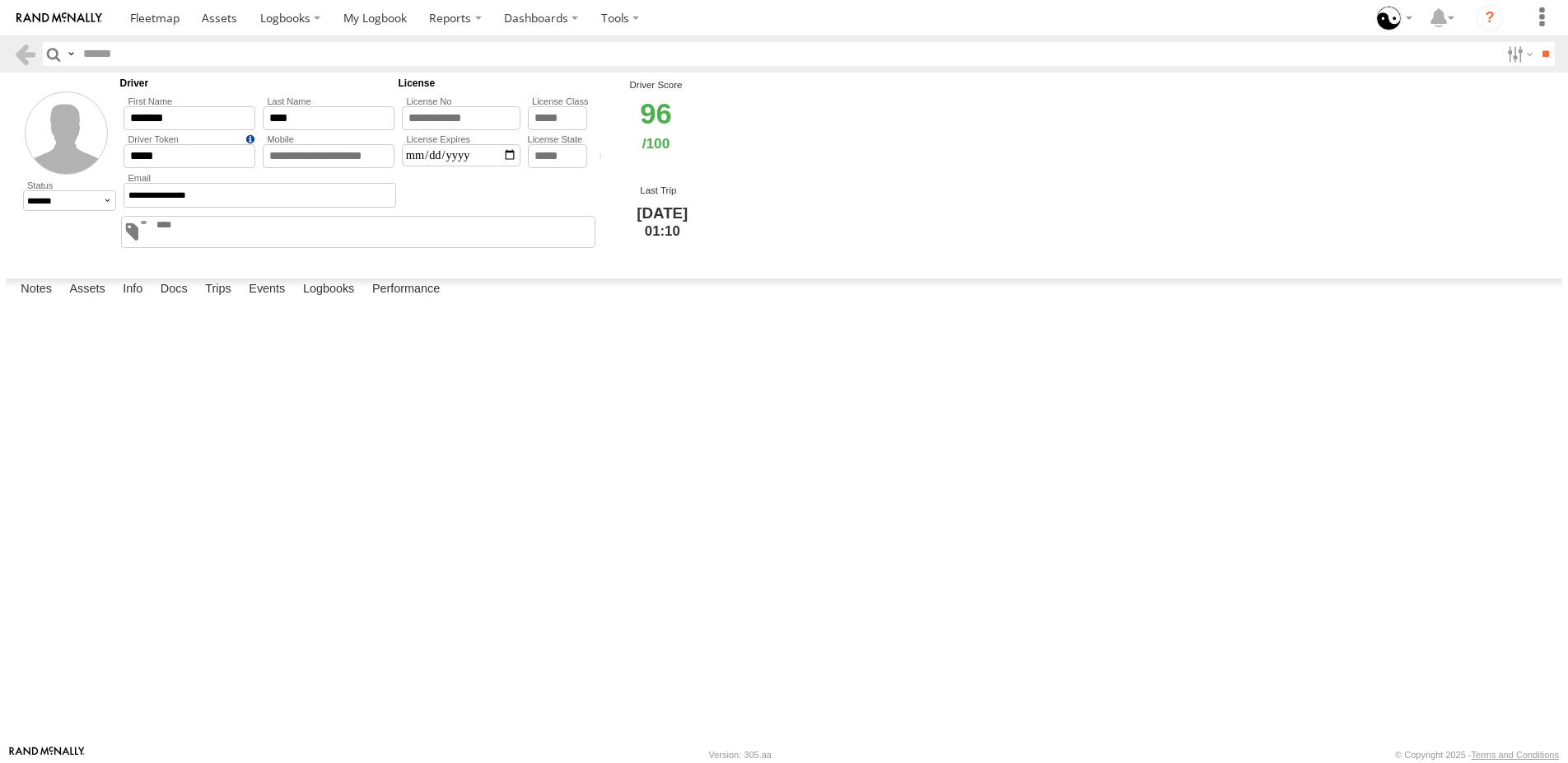 scroll, scrollTop: 0, scrollLeft: 0, axis: both 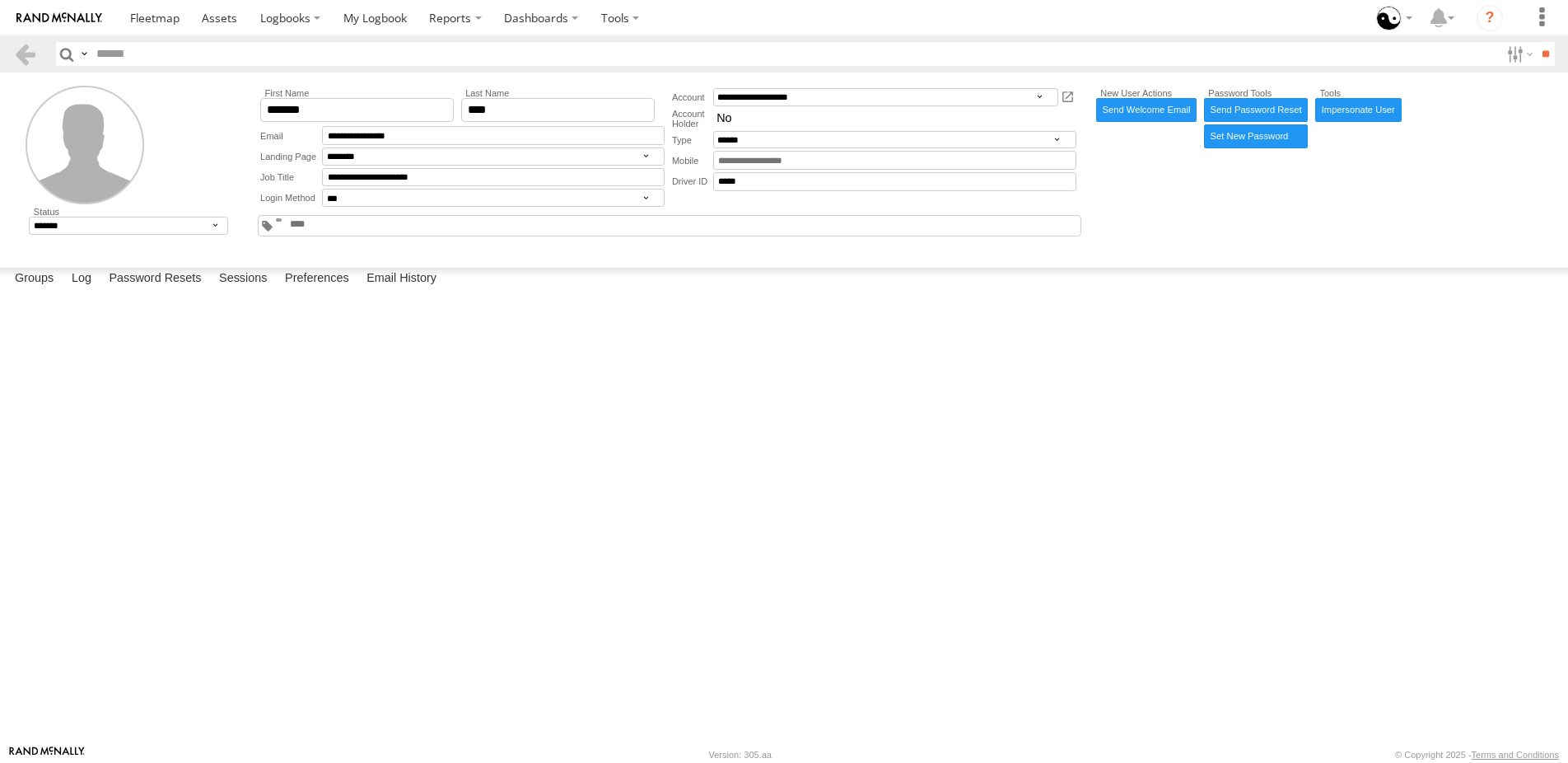 click on "Impersonate User" at bounding box center [1358, 110] 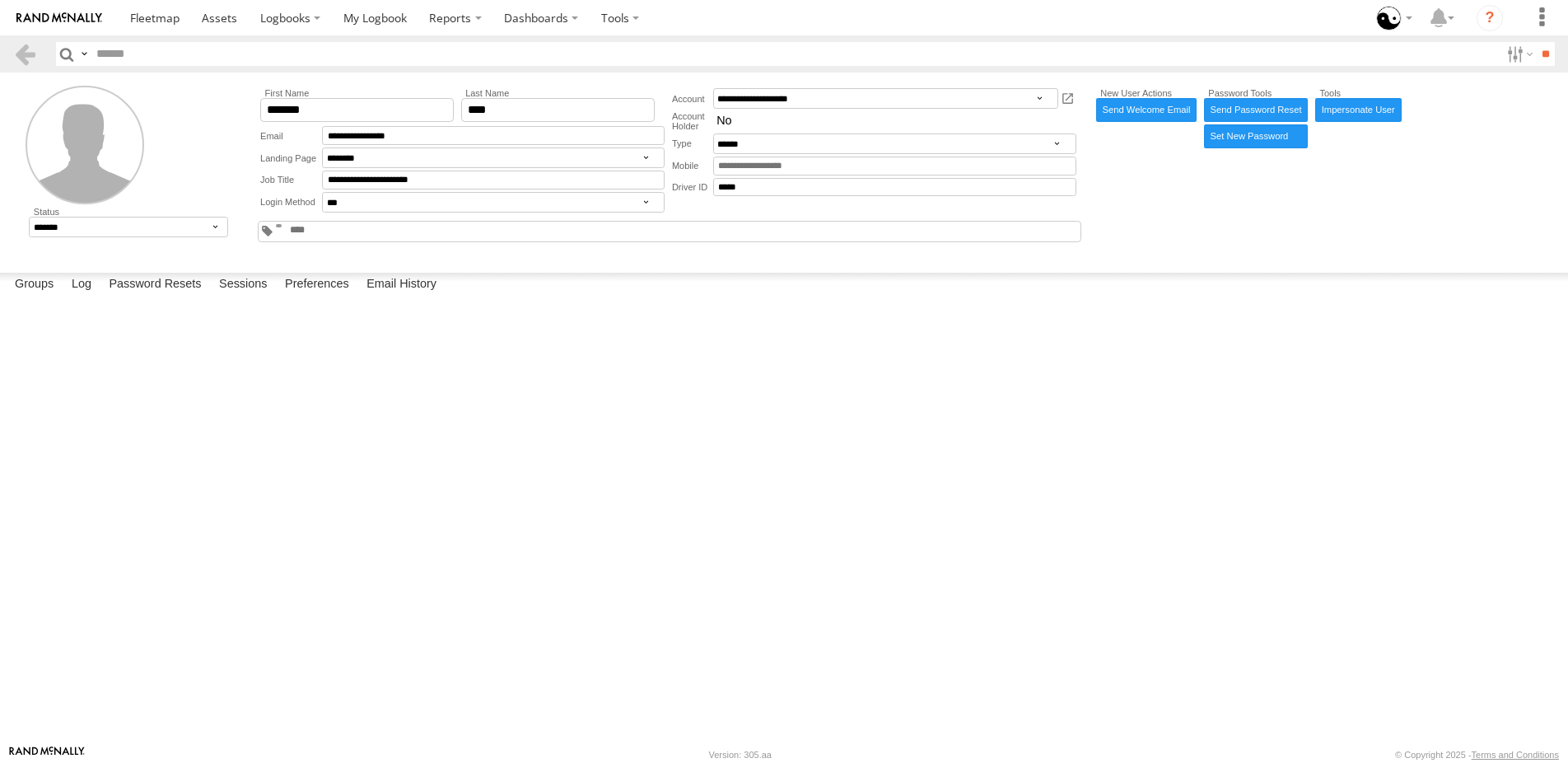 scroll, scrollTop: 0, scrollLeft: 0, axis: both 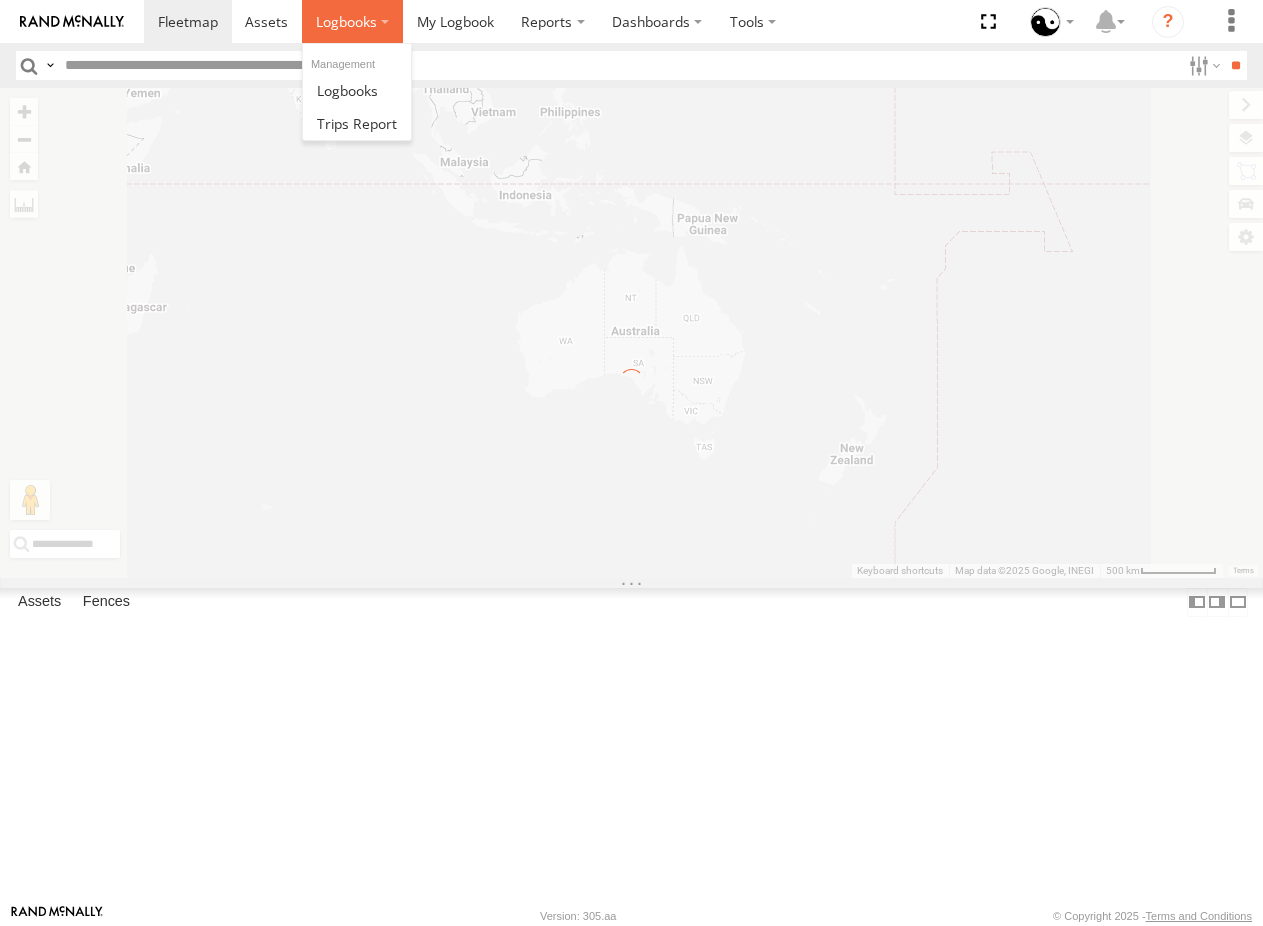 click at bounding box center (352, 21) 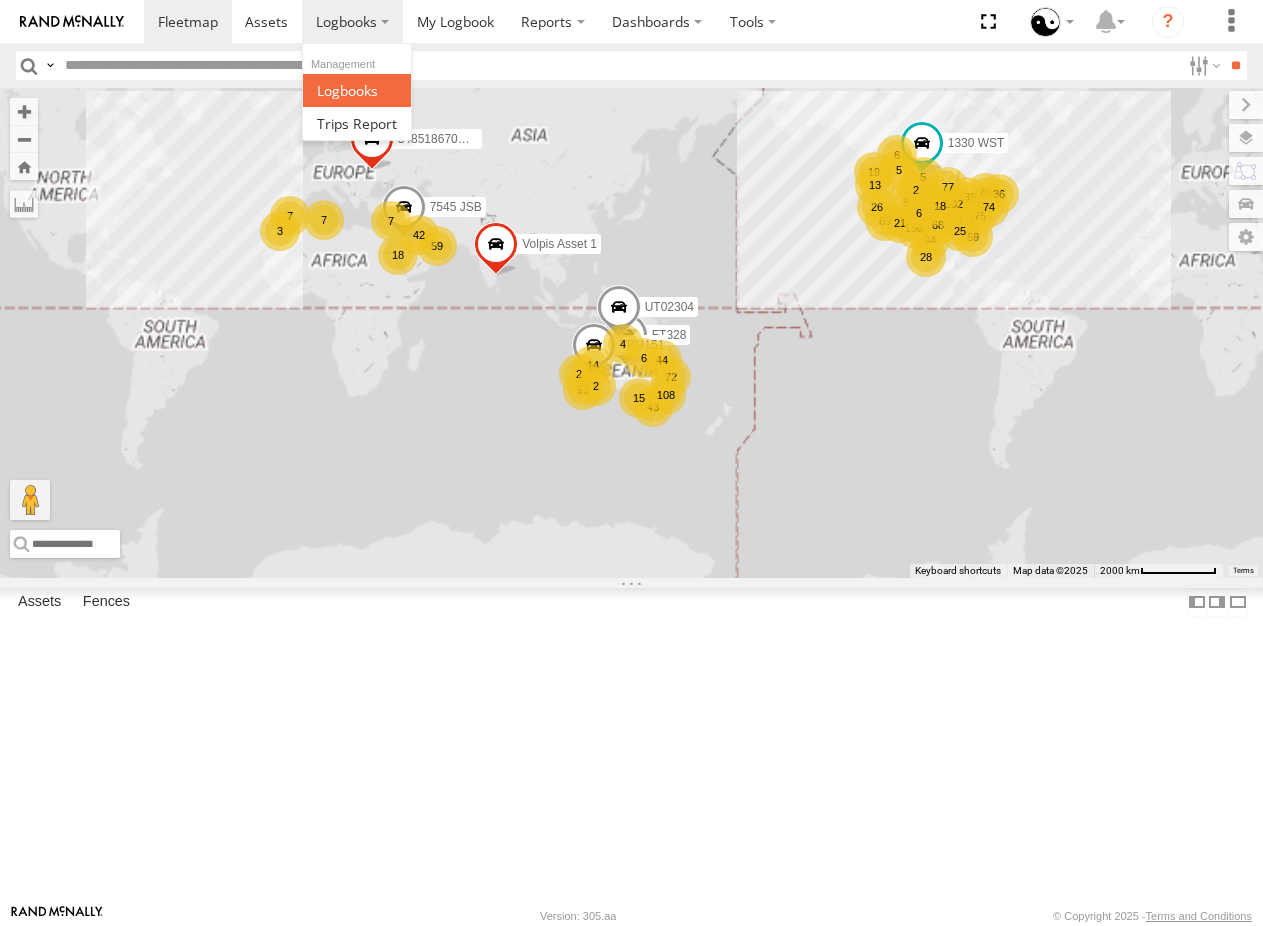 click at bounding box center [347, 90] 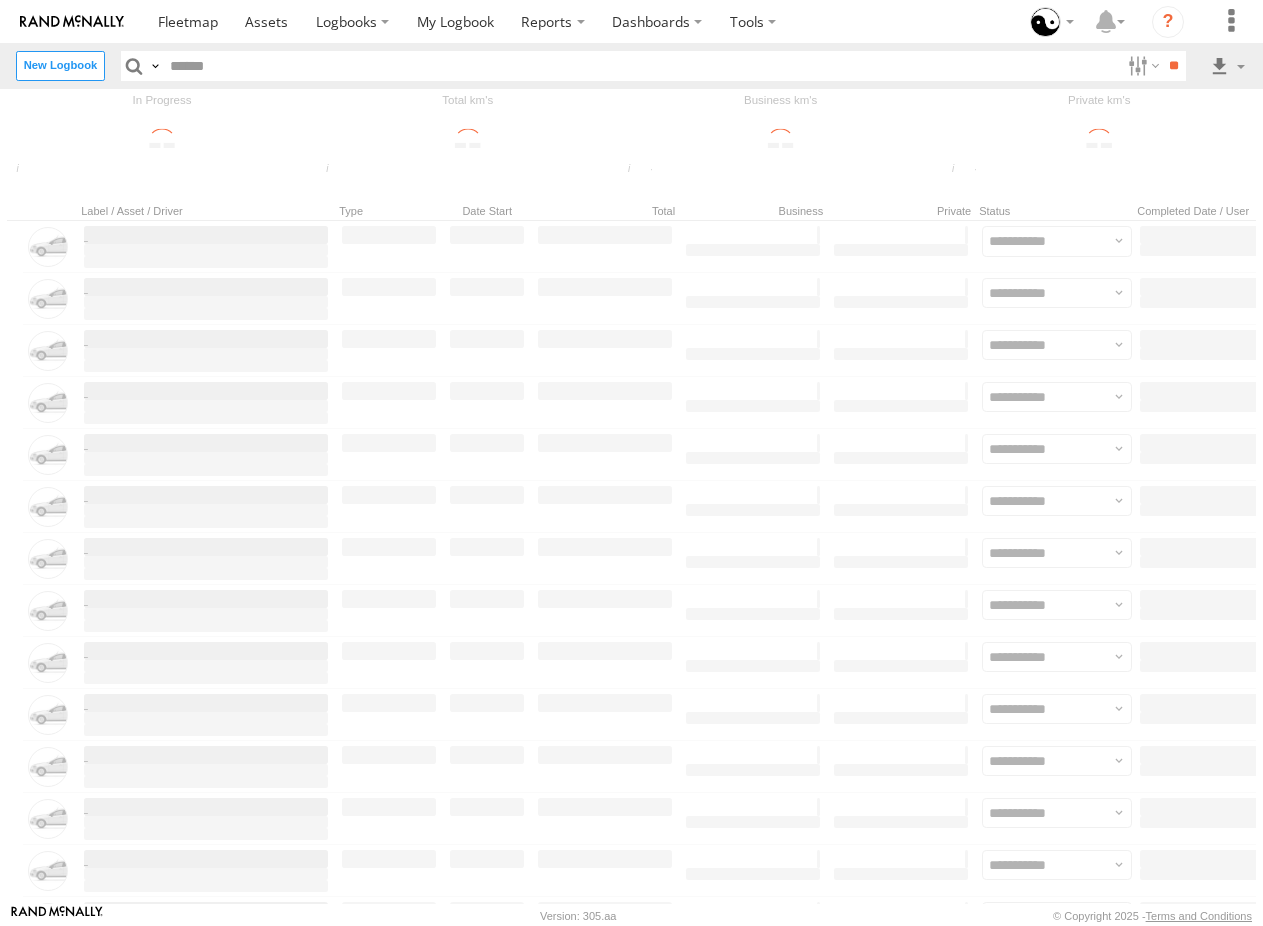 scroll, scrollTop: 0, scrollLeft: 0, axis: both 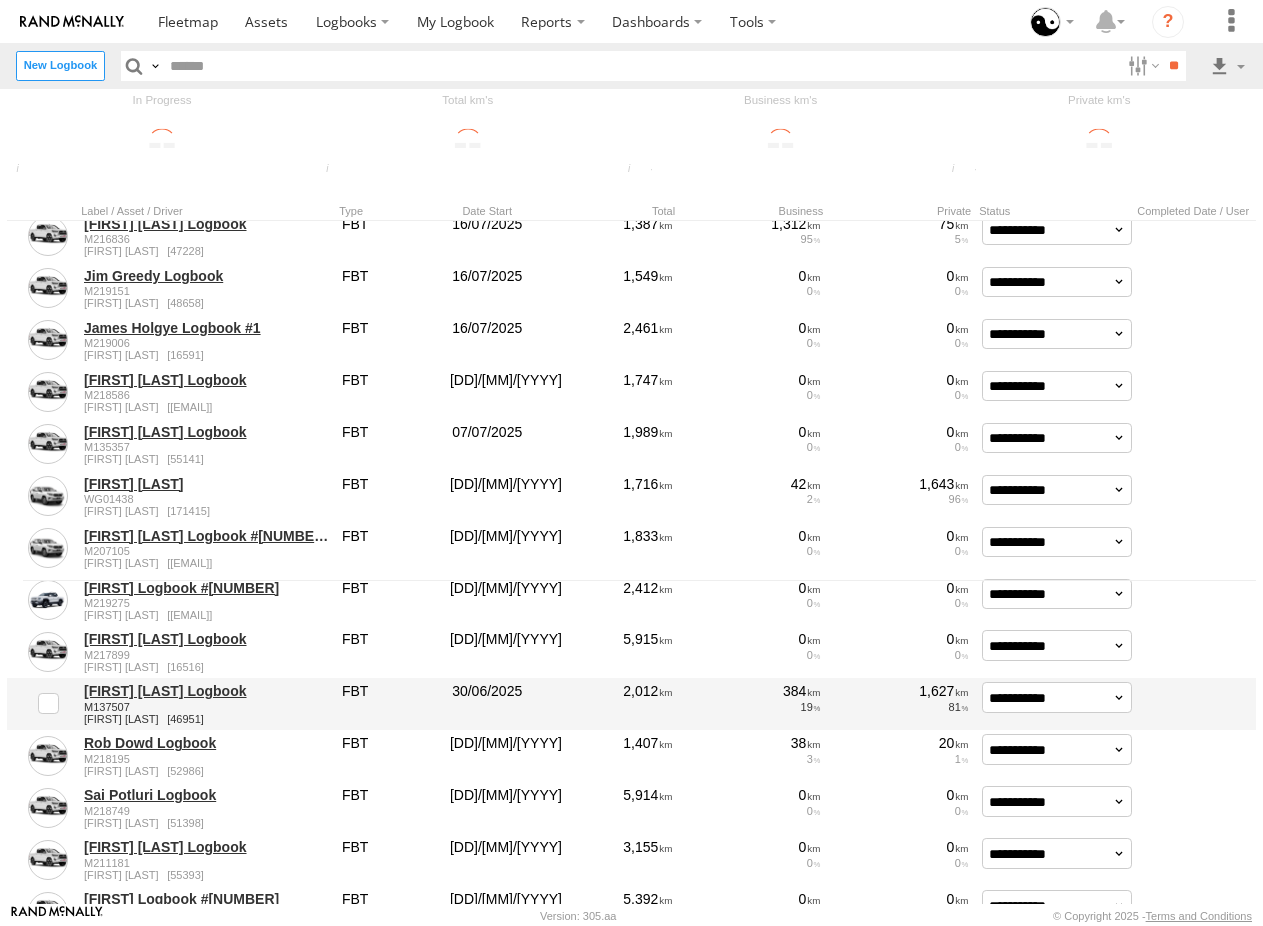 click on "[FIRST] [LAST] Logbook" at bounding box center [206, 691] 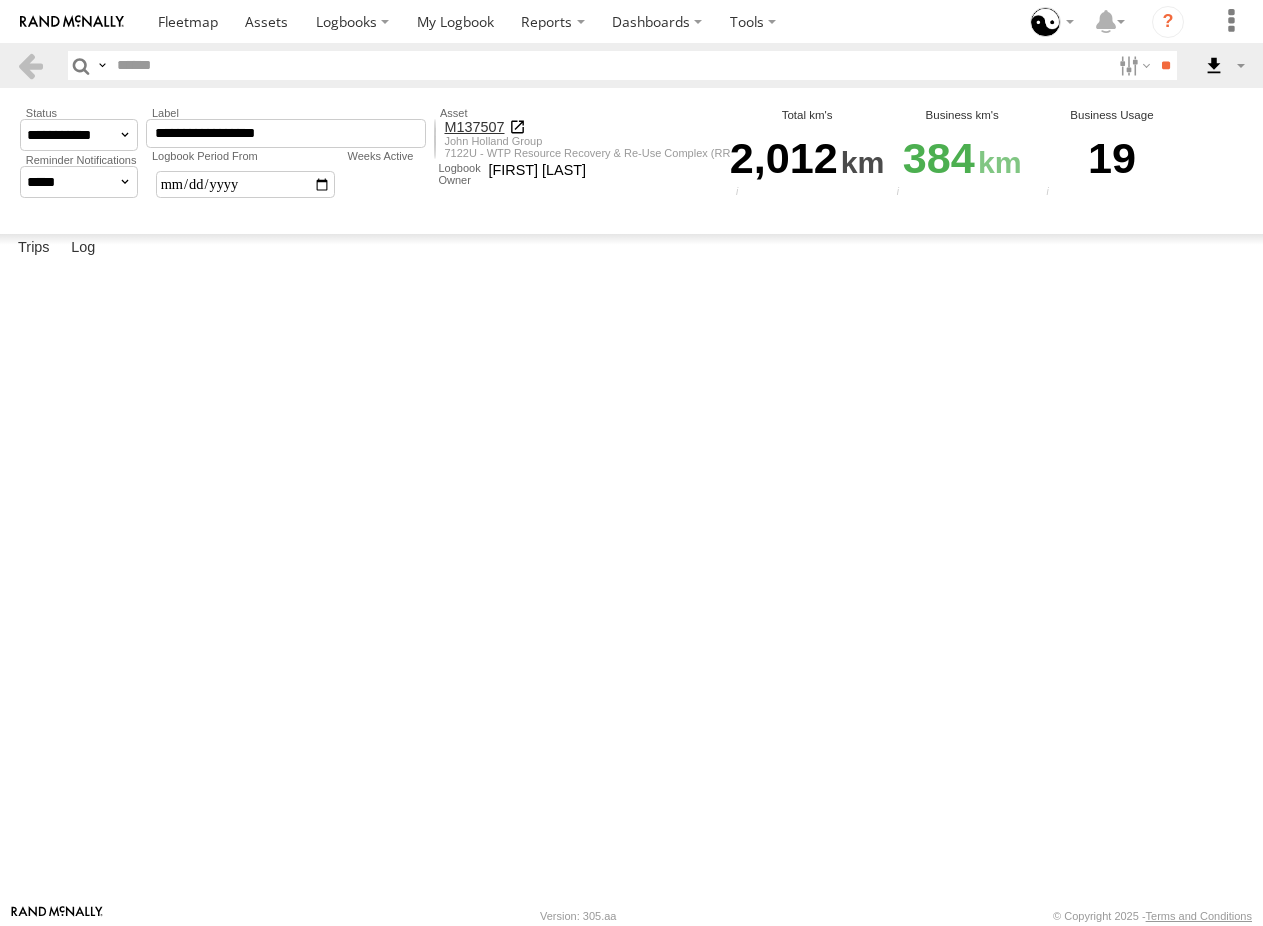 scroll, scrollTop: 0, scrollLeft: 0, axis: both 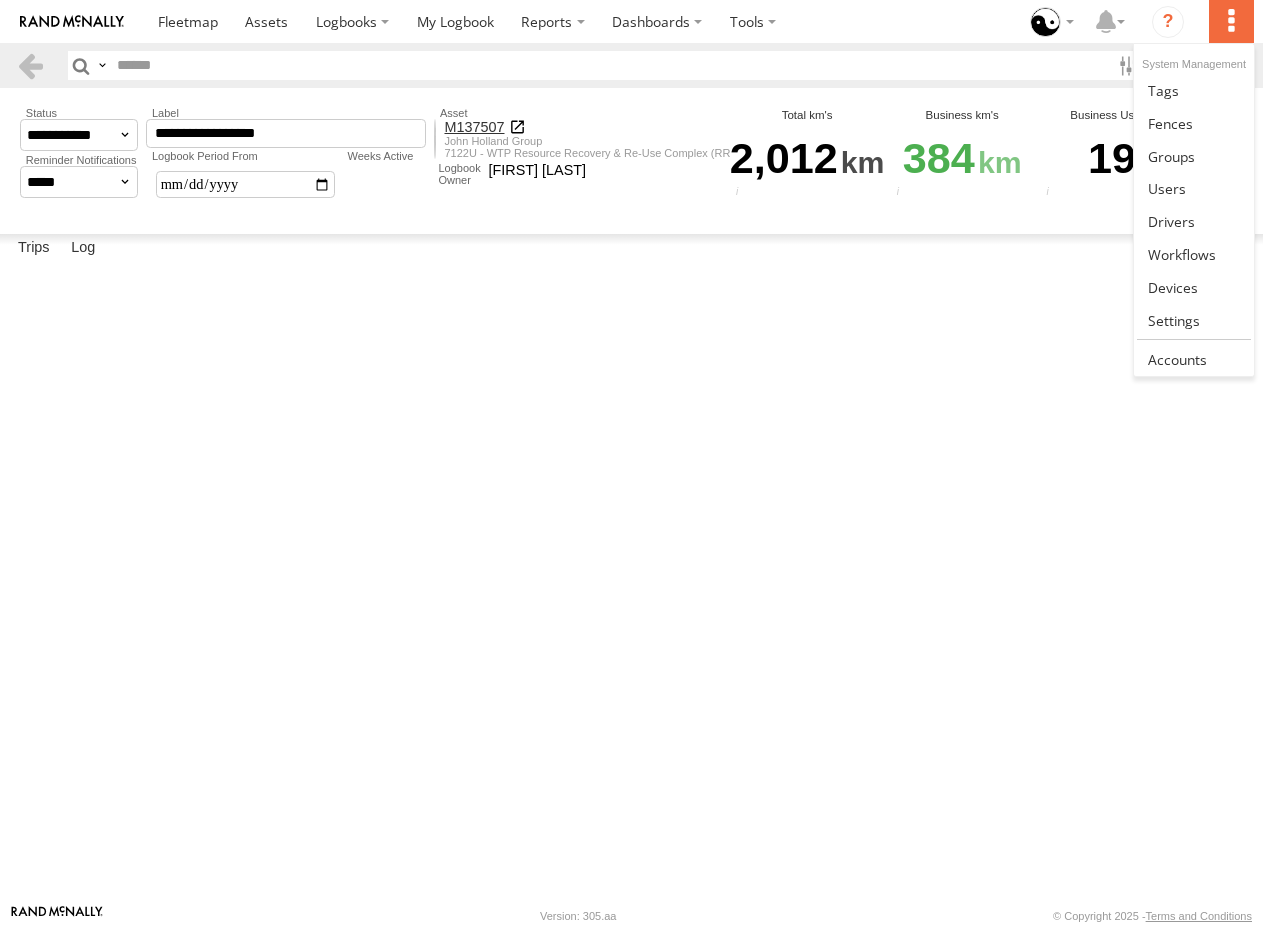 click at bounding box center [1231, 21] 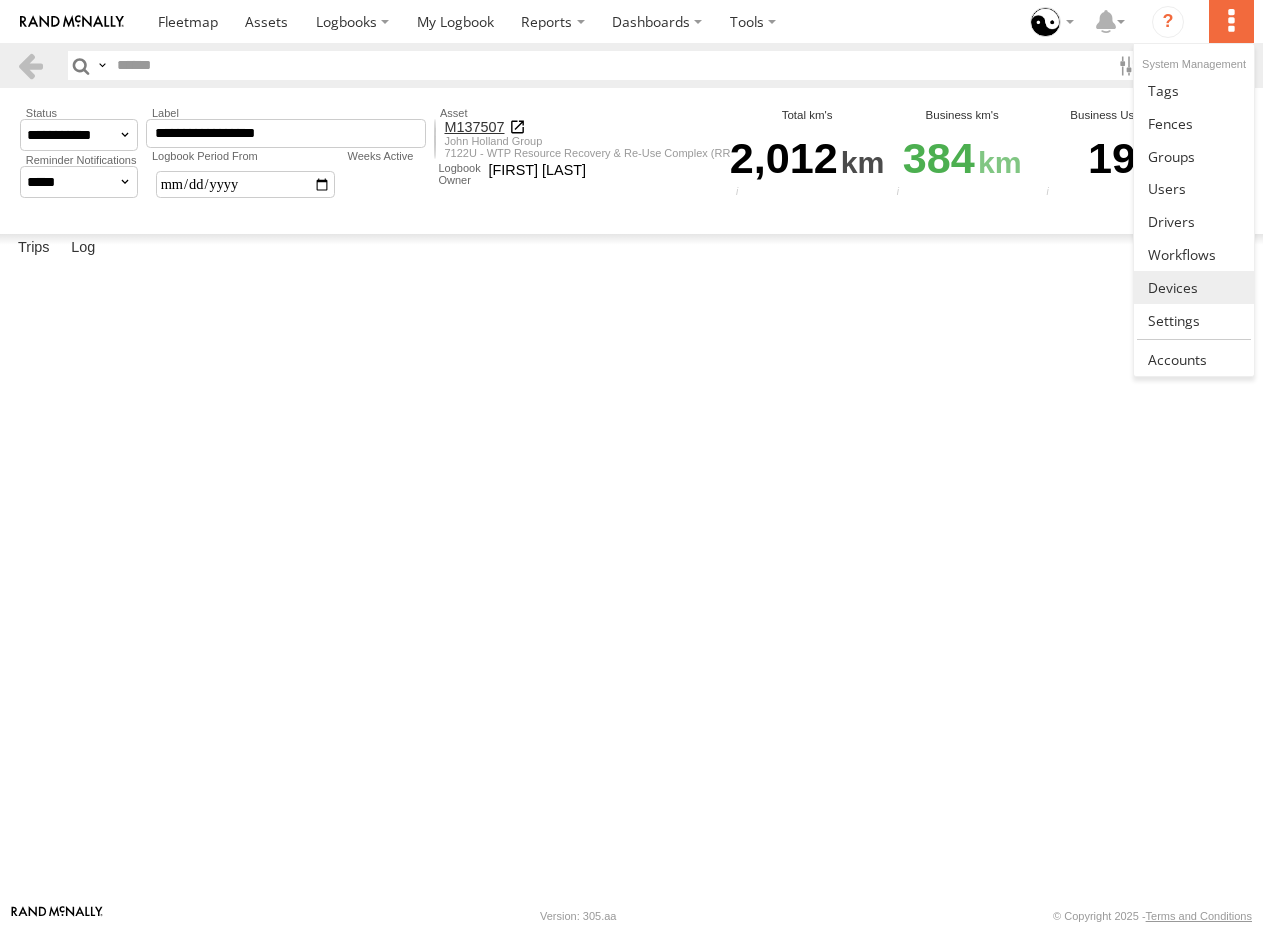 type 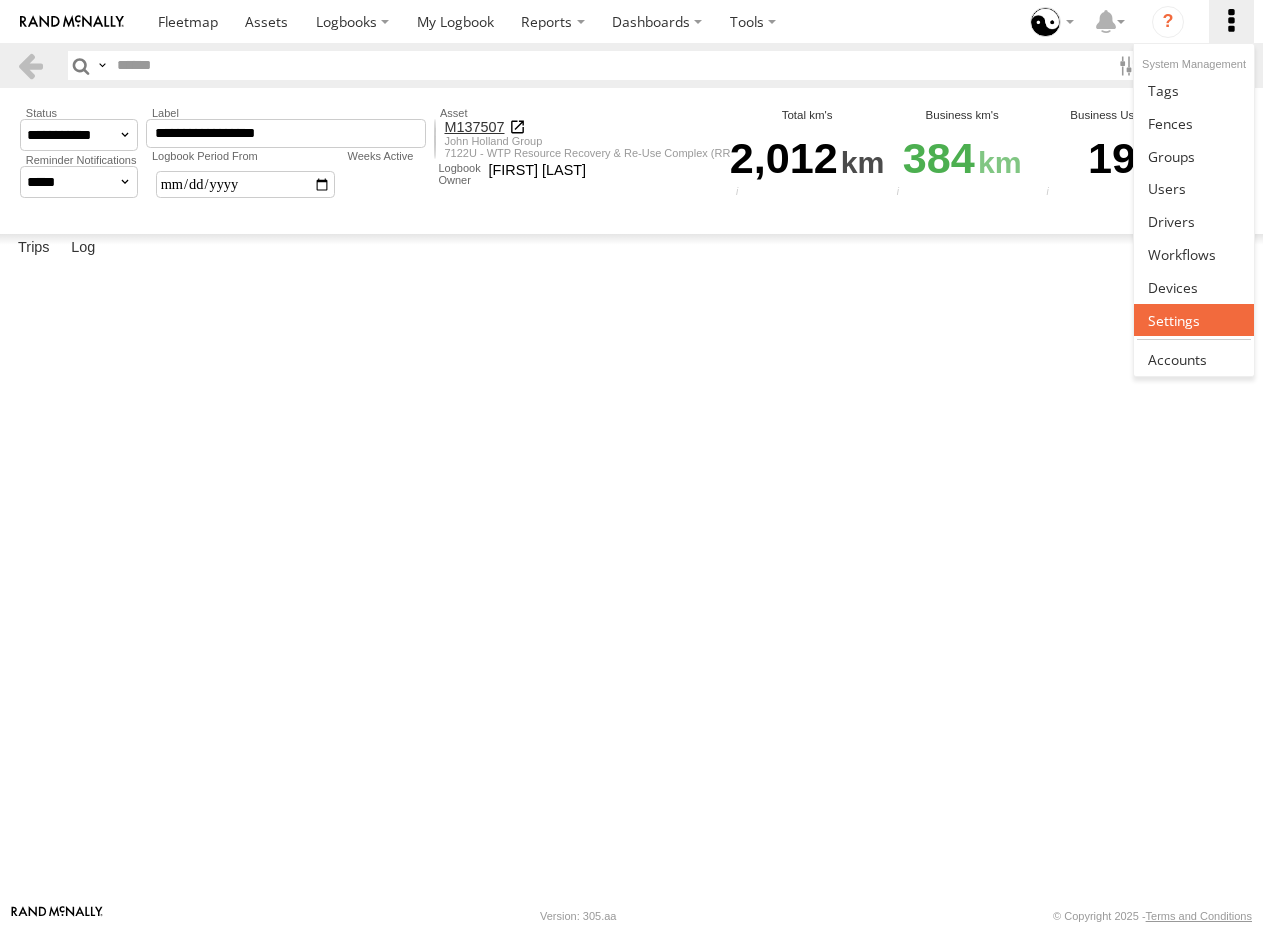 click at bounding box center (1174, 320) 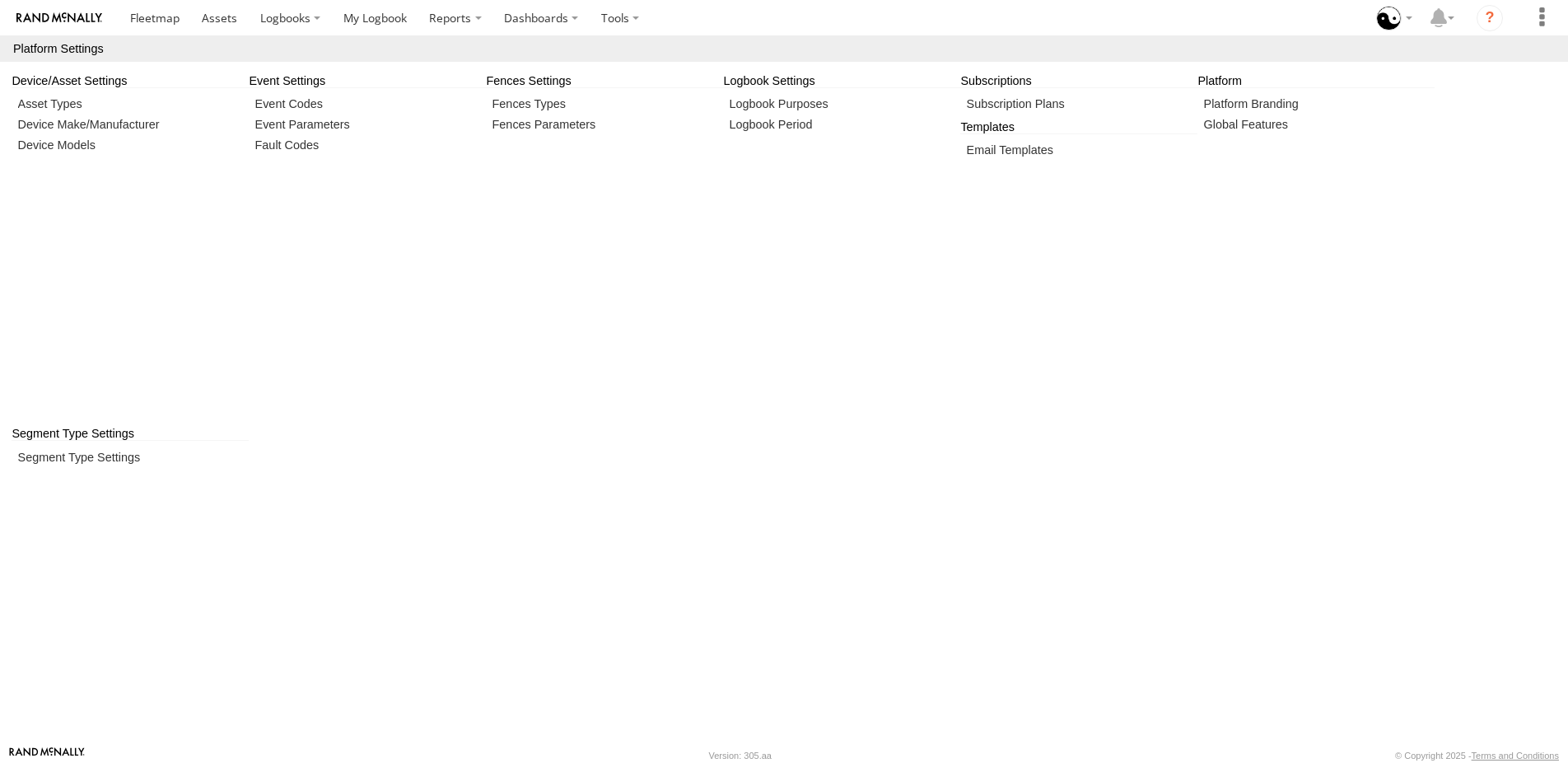 scroll, scrollTop: 0, scrollLeft: 0, axis: both 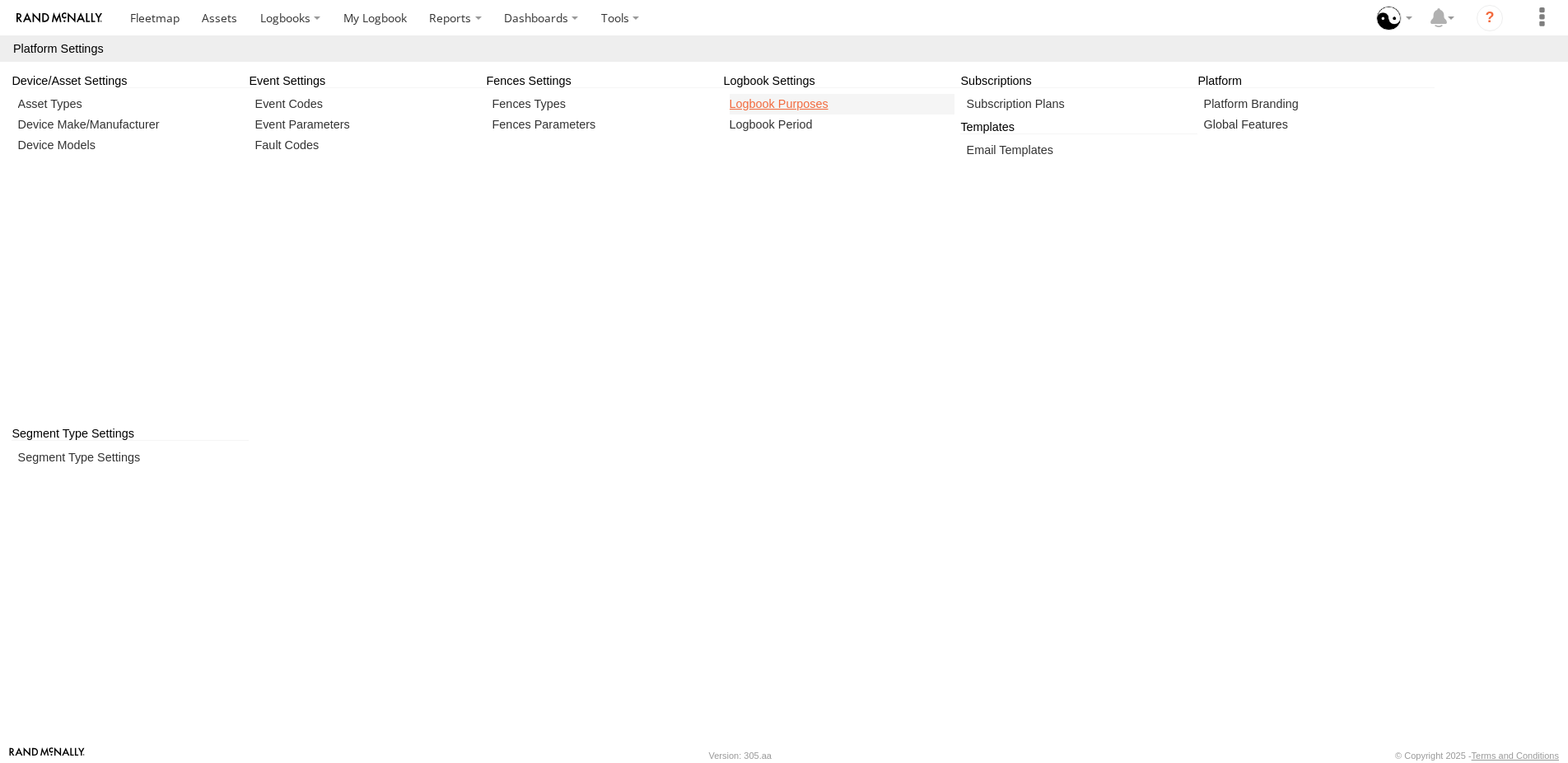 click at bounding box center (842, 104) 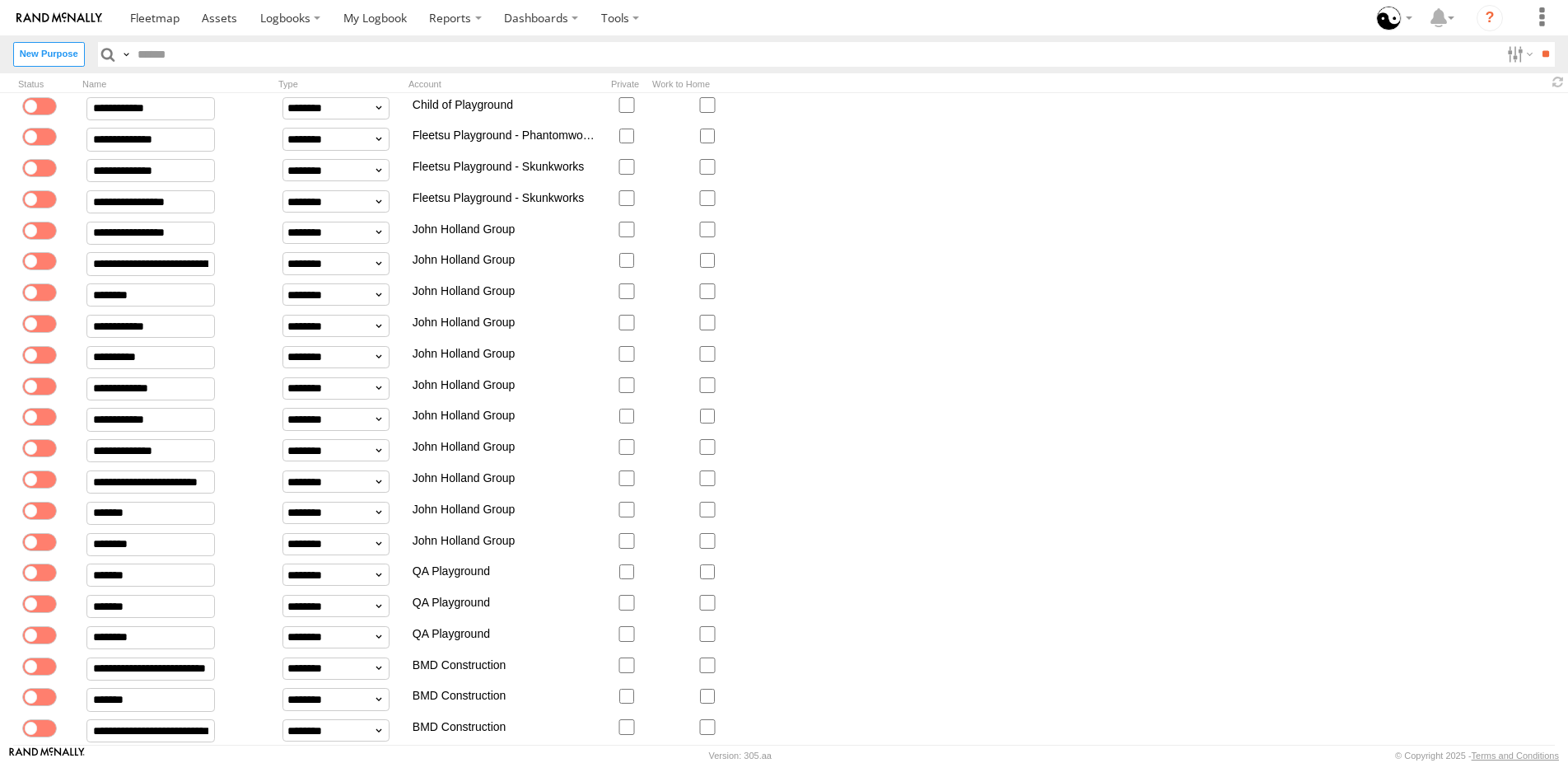 select on "*" 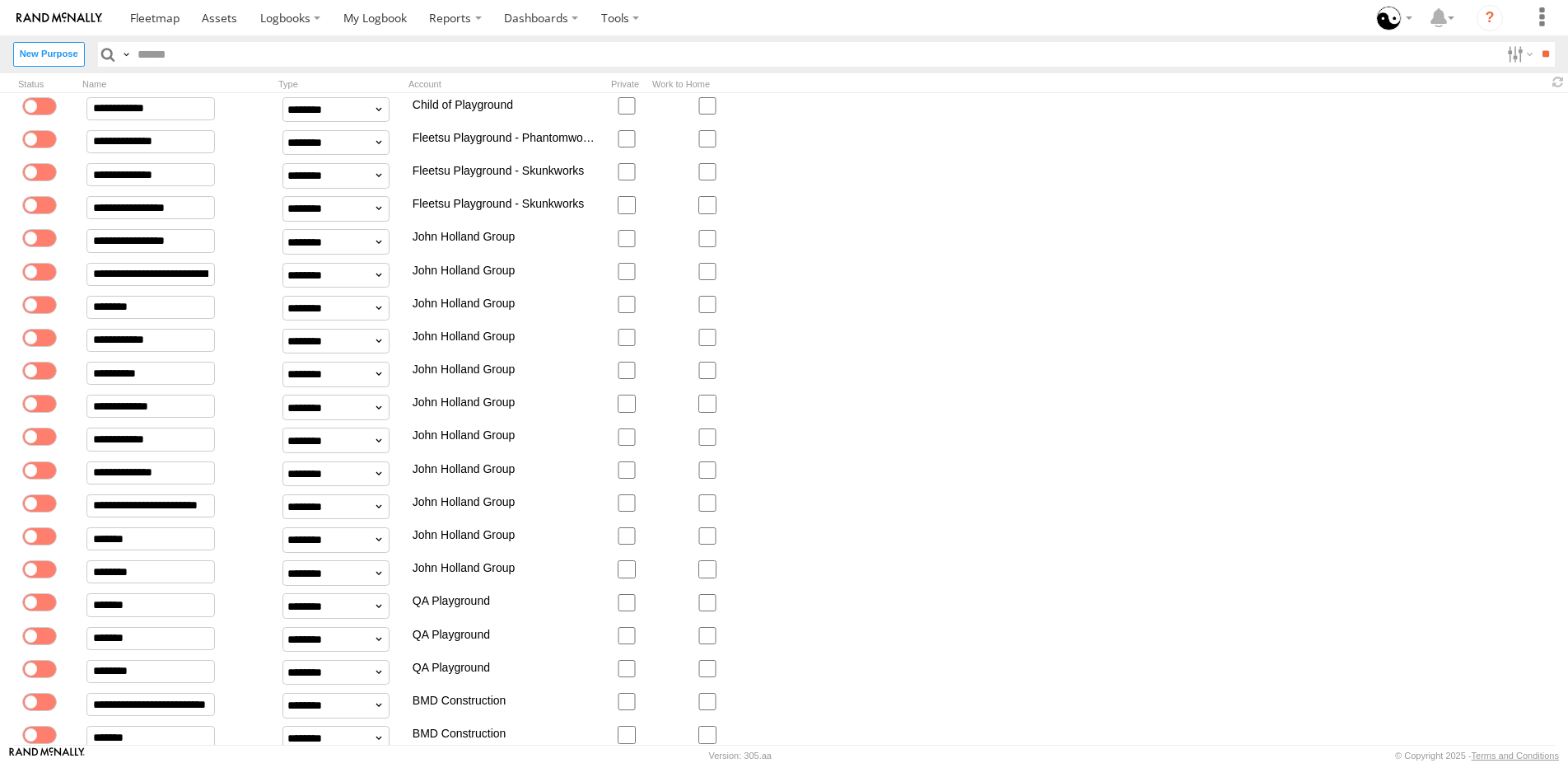 scroll, scrollTop: 0, scrollLeft: 0, axis: both 